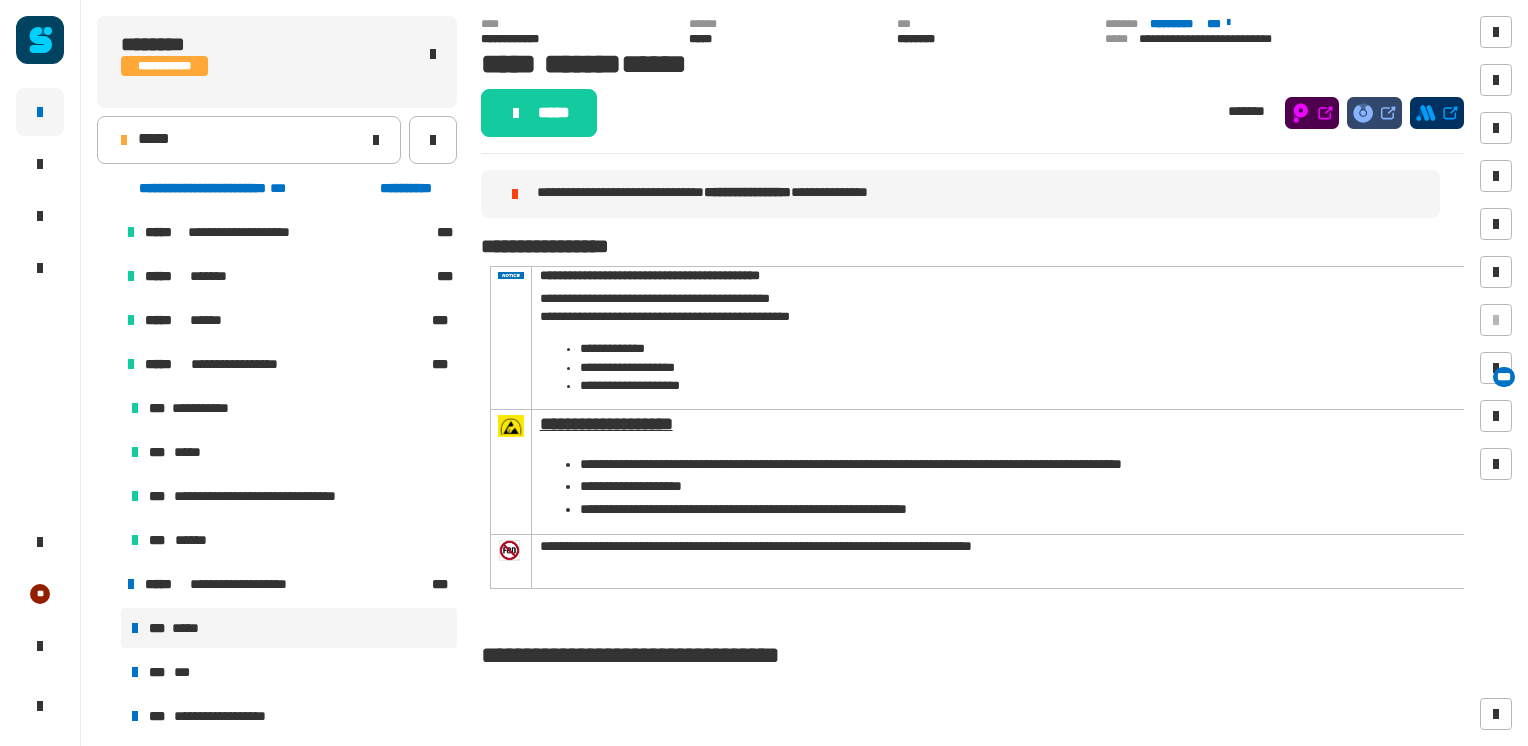 scroll, scrollTop: 0, scrollLeft: 0, axis: both 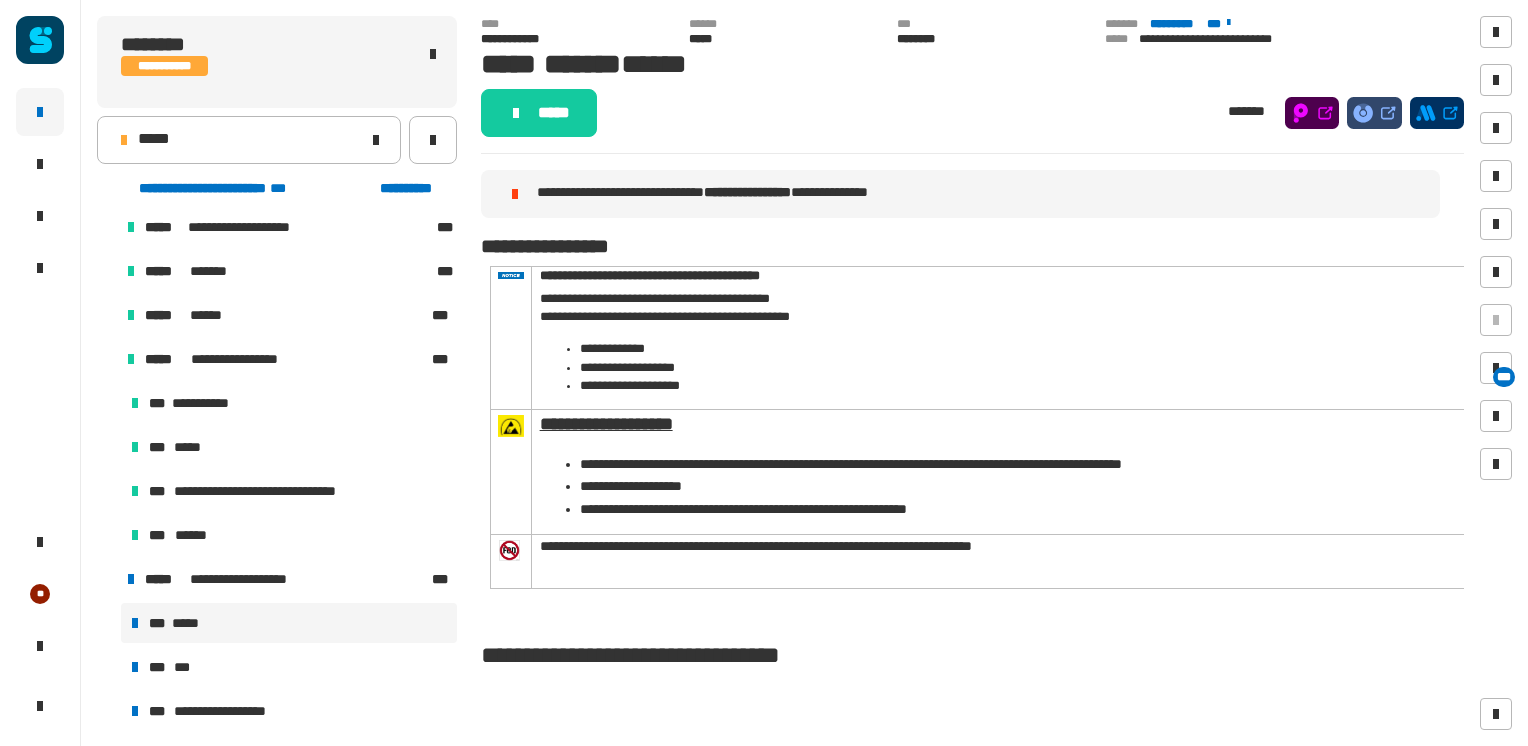 click 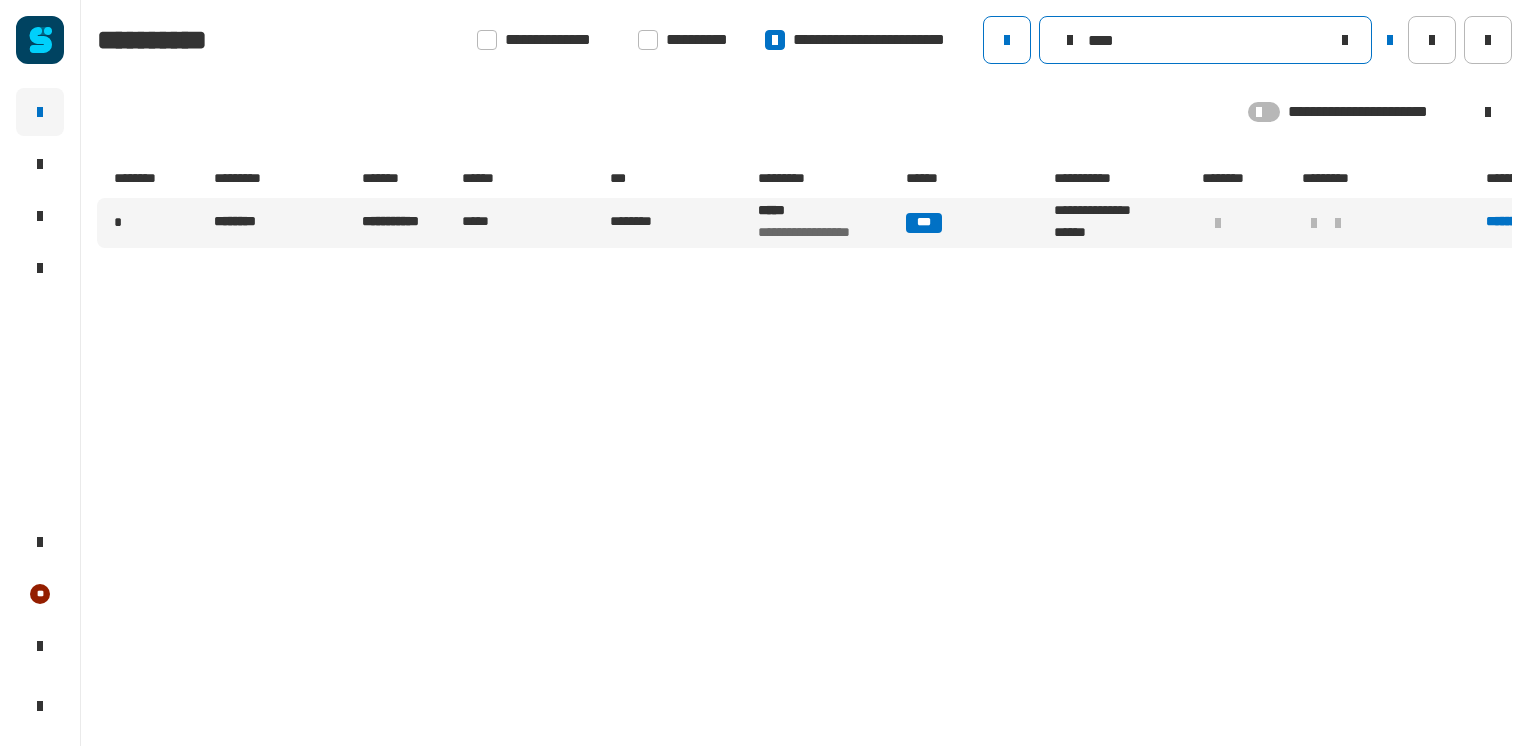click 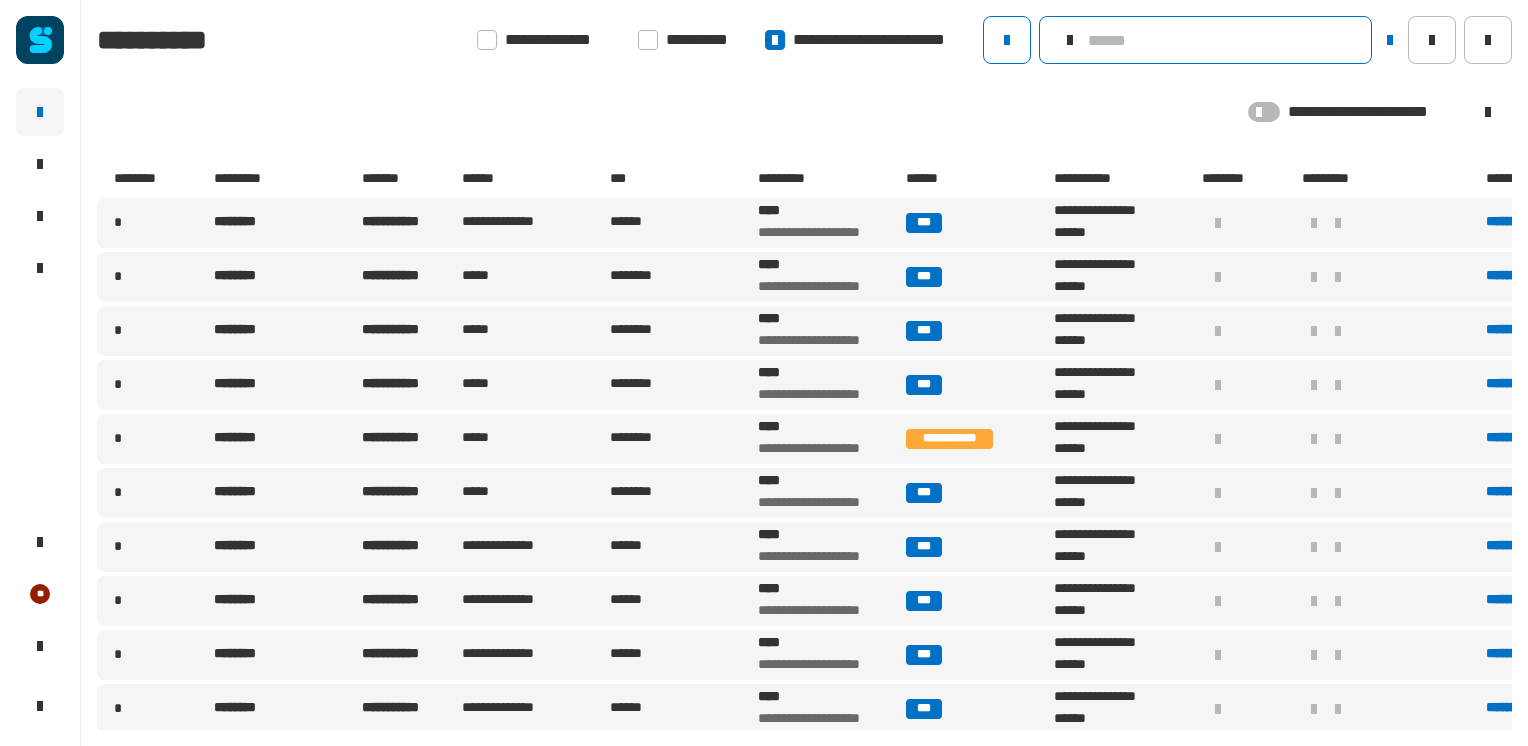 click 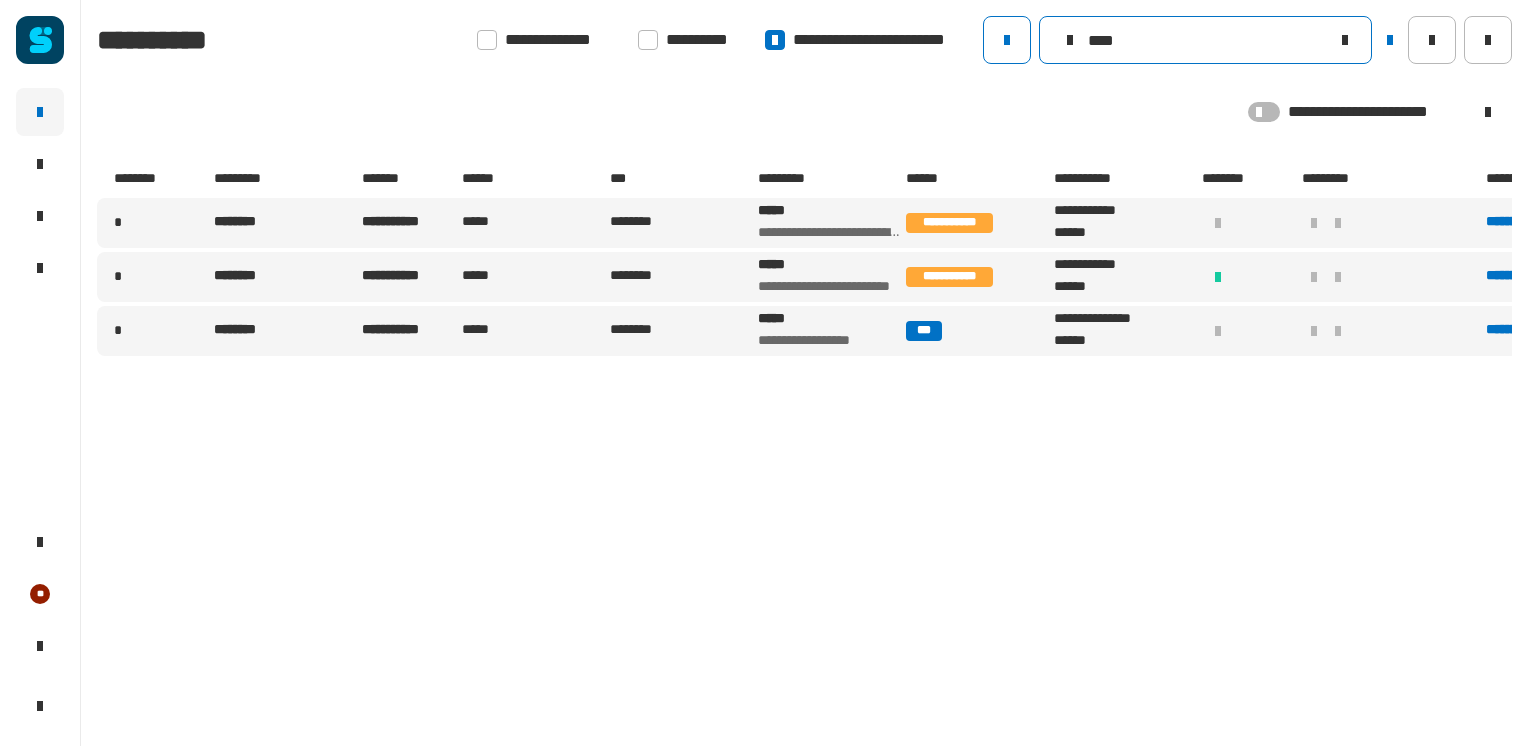 type on "****" 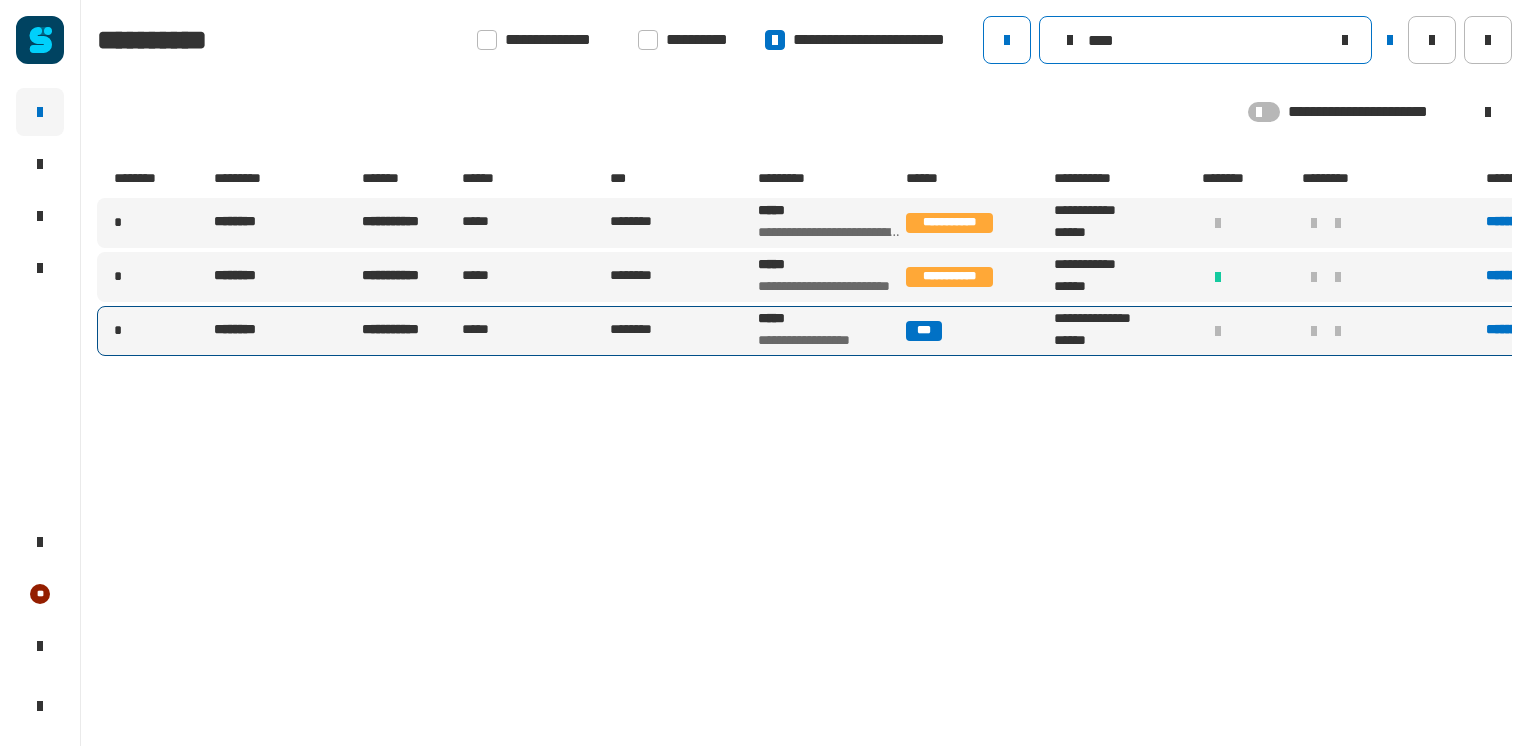 click on "**********" at bounding box center [397, 331] 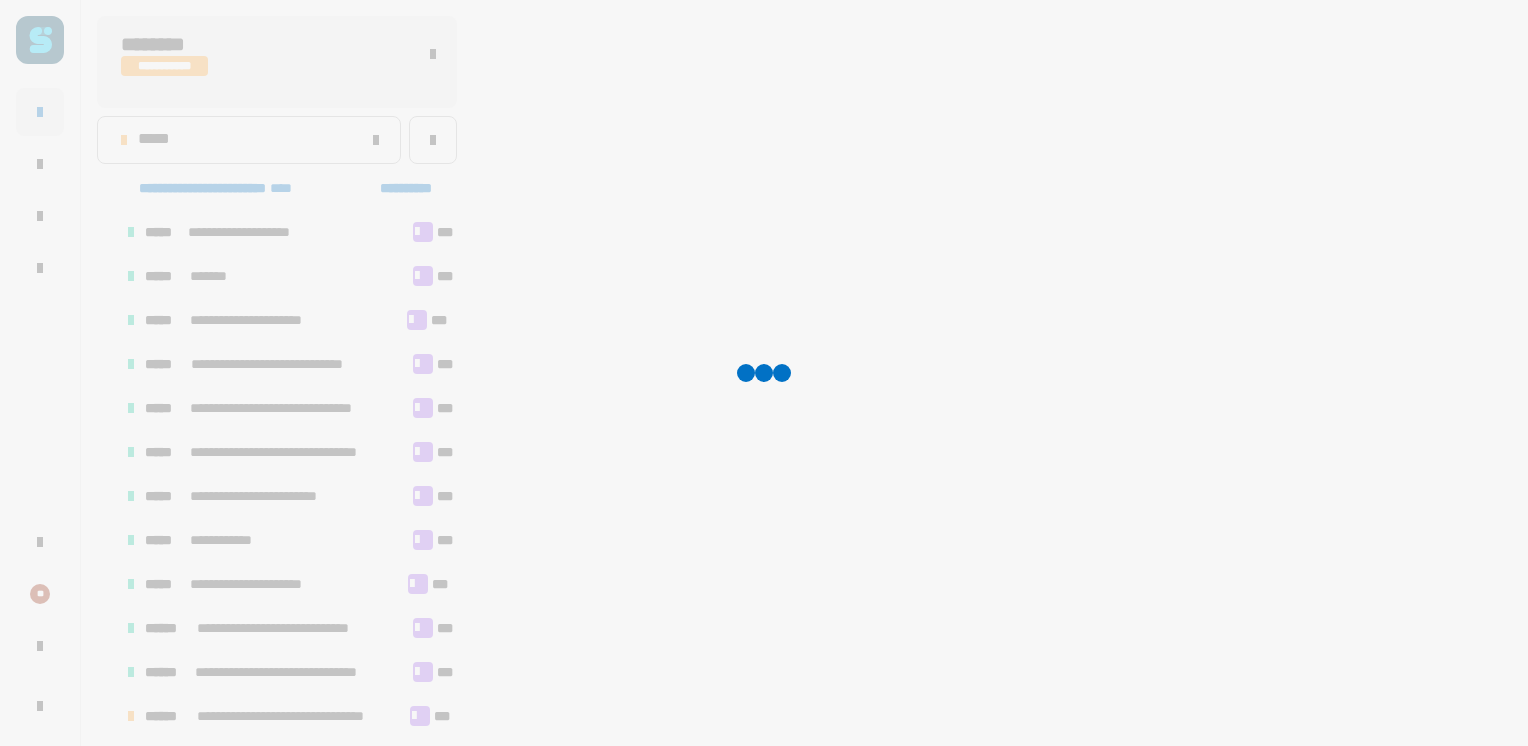 scroll, scrollTop: 797, scrollLeft: 0, axis: vertical 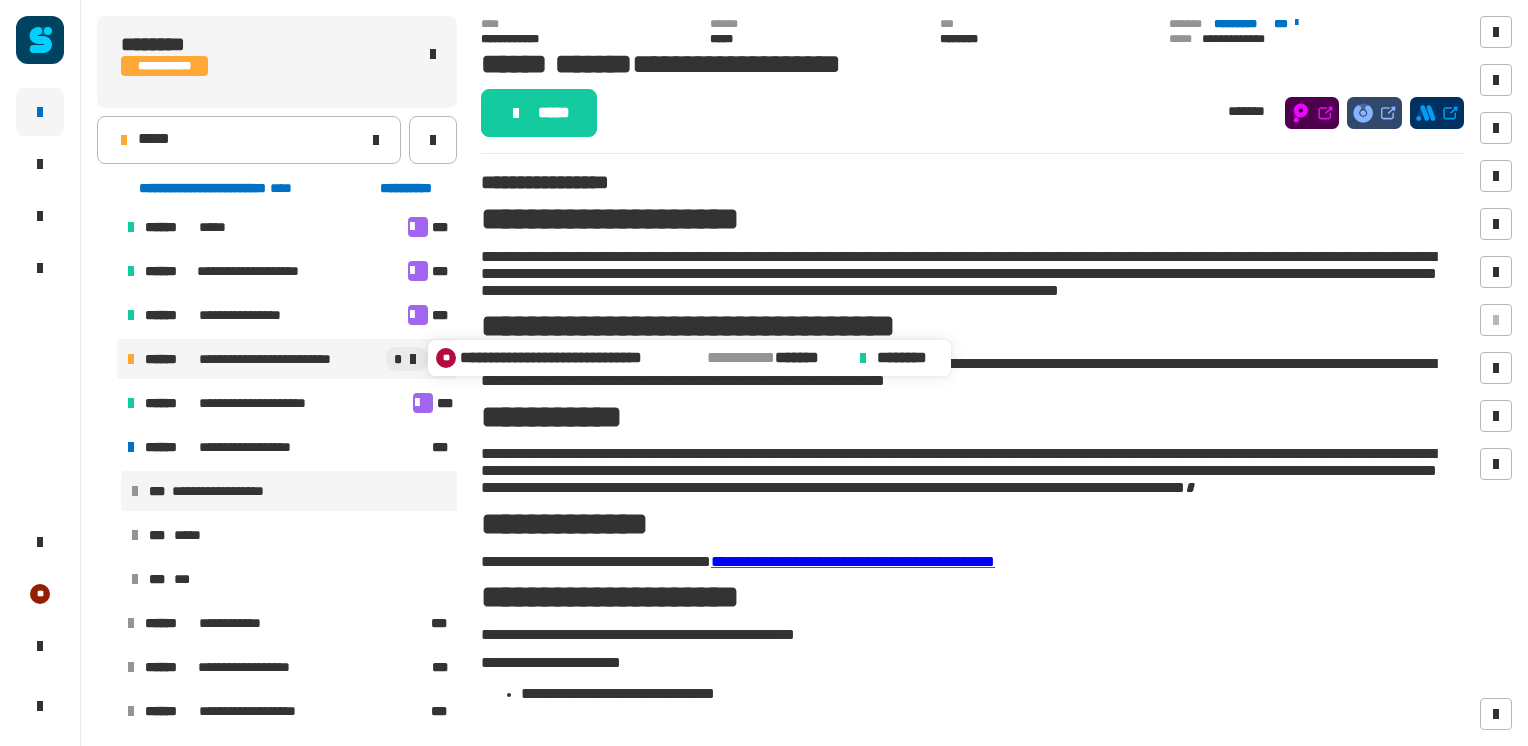 click on "*" at bounding box center [407, 359] 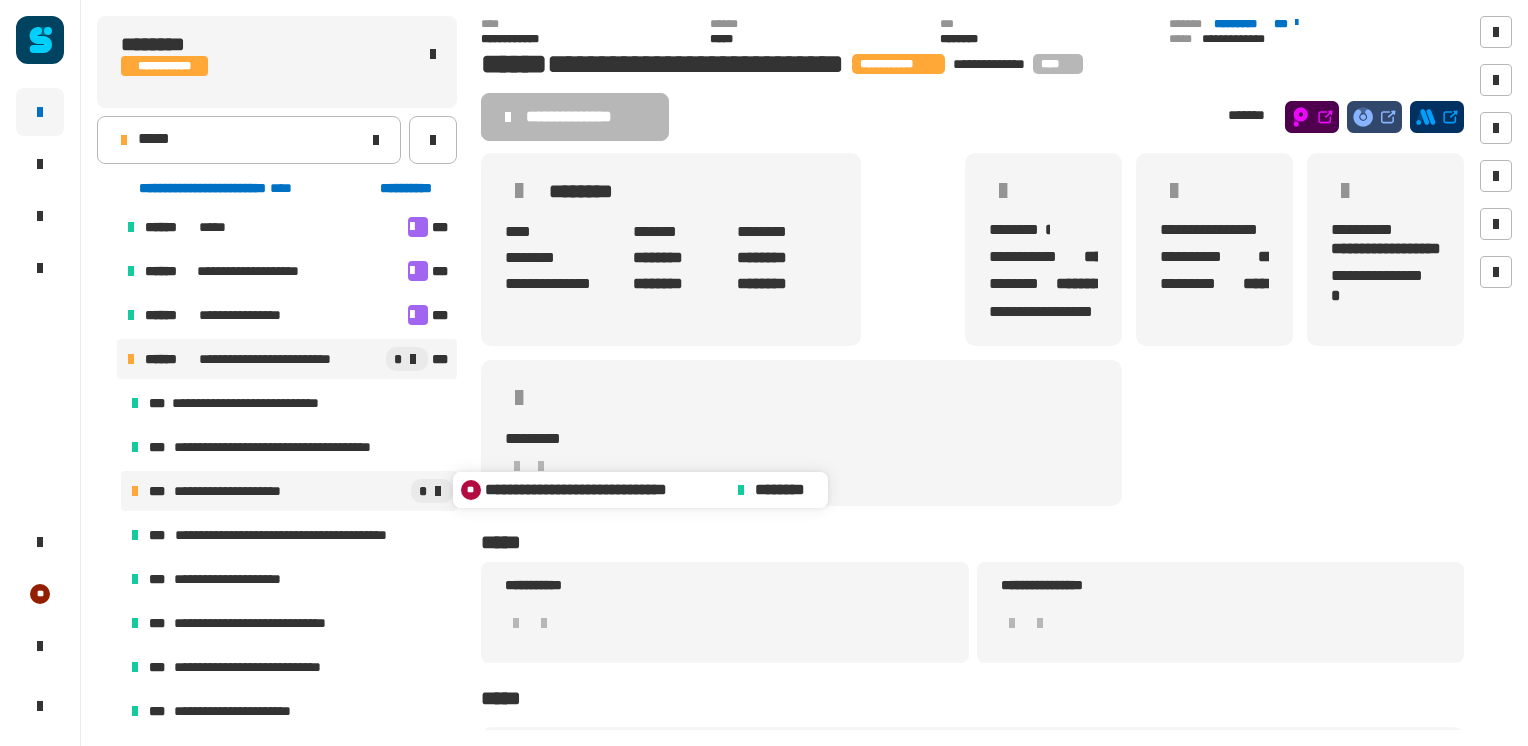 click at bounding box center [438, 491] 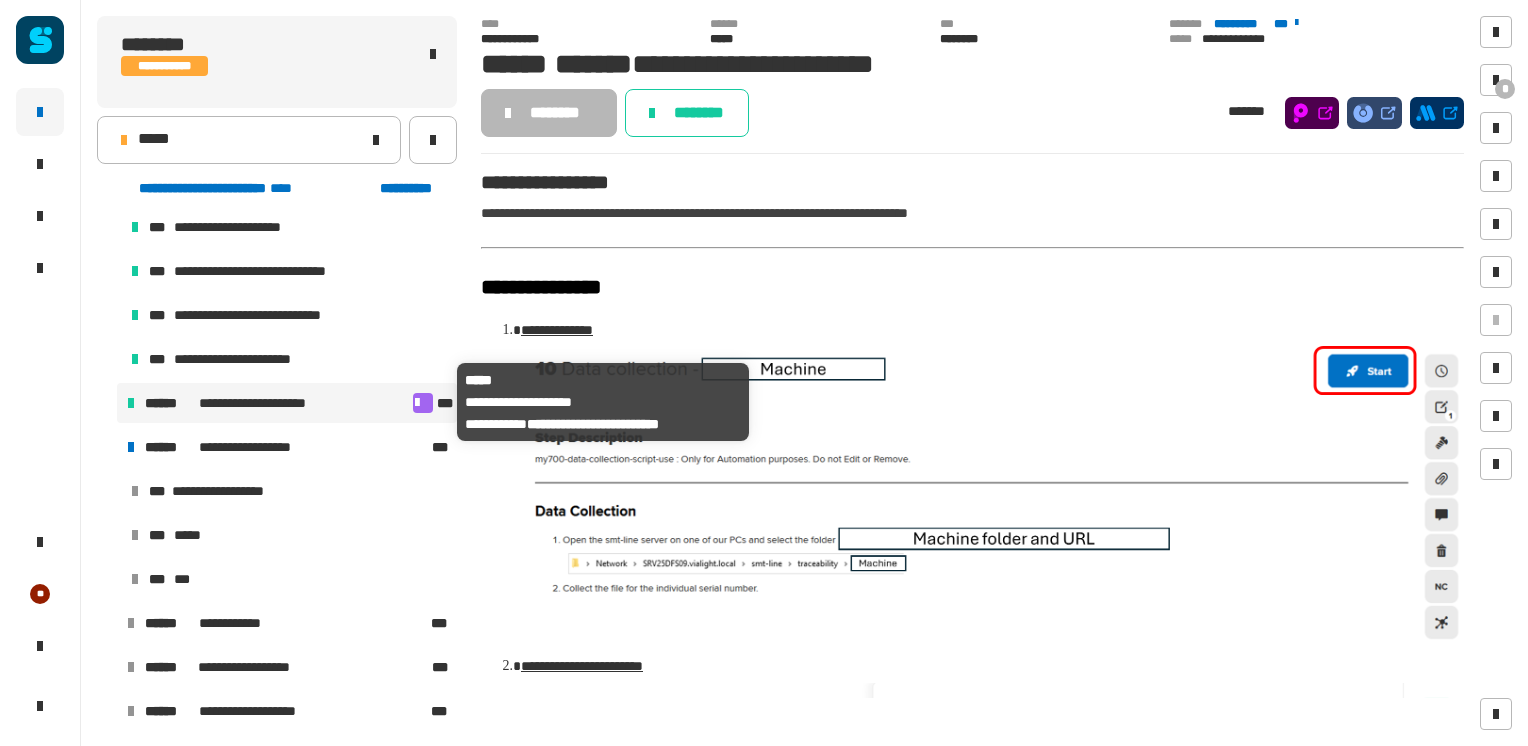 click on "**********" at bounding box center (277, 403) 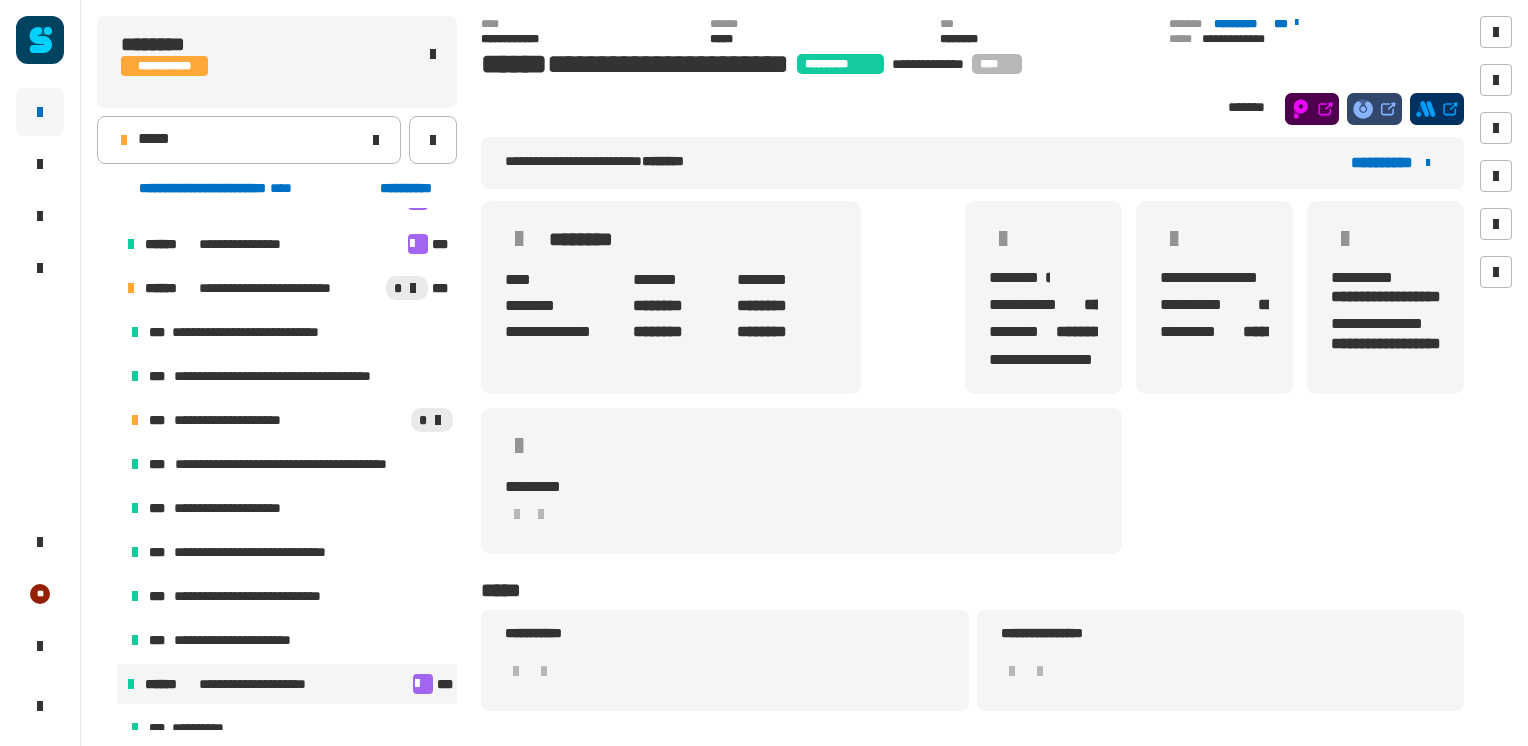 scroll, scrollTop: 869, scrollLeft: 0, axis: vertical 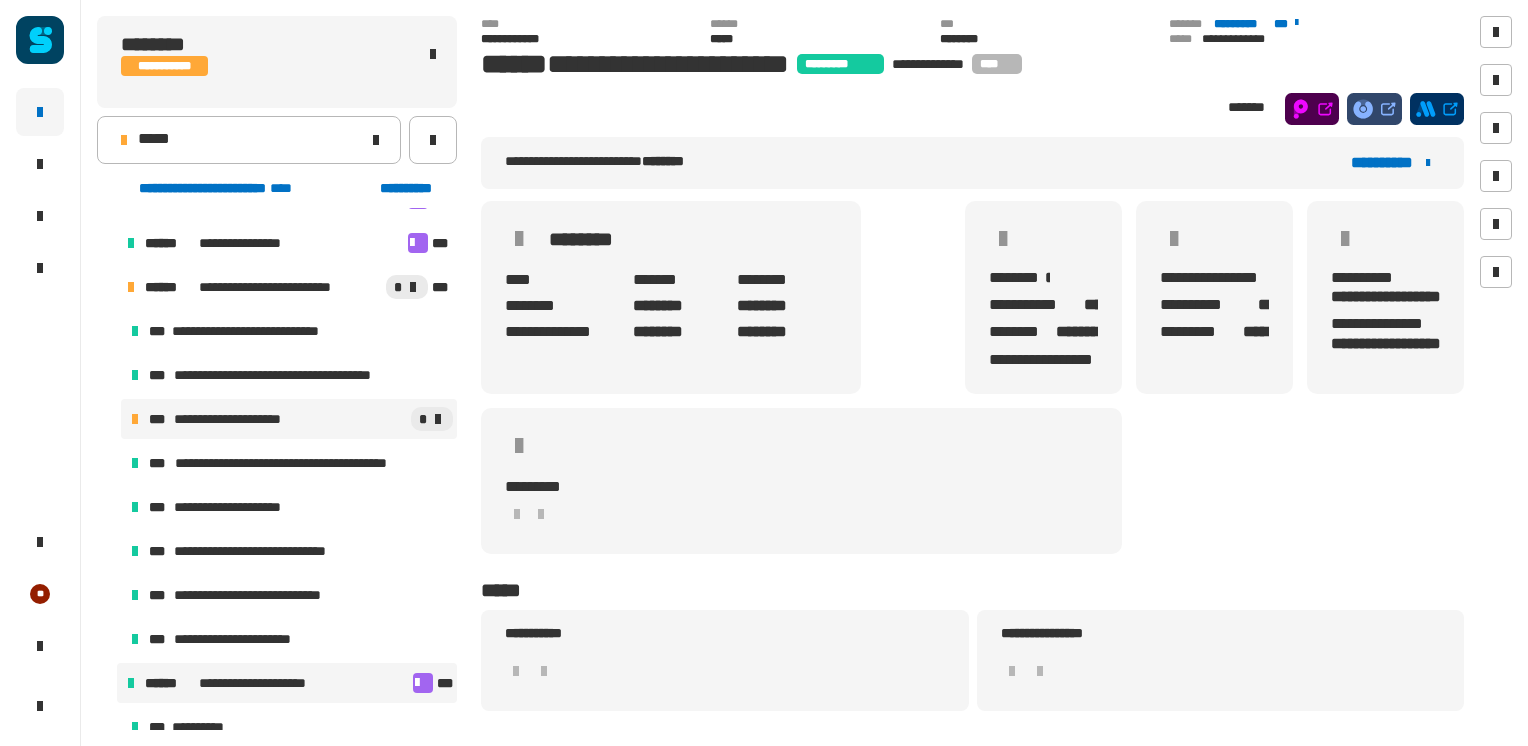 click on "*" at bounding box center (377, 419) 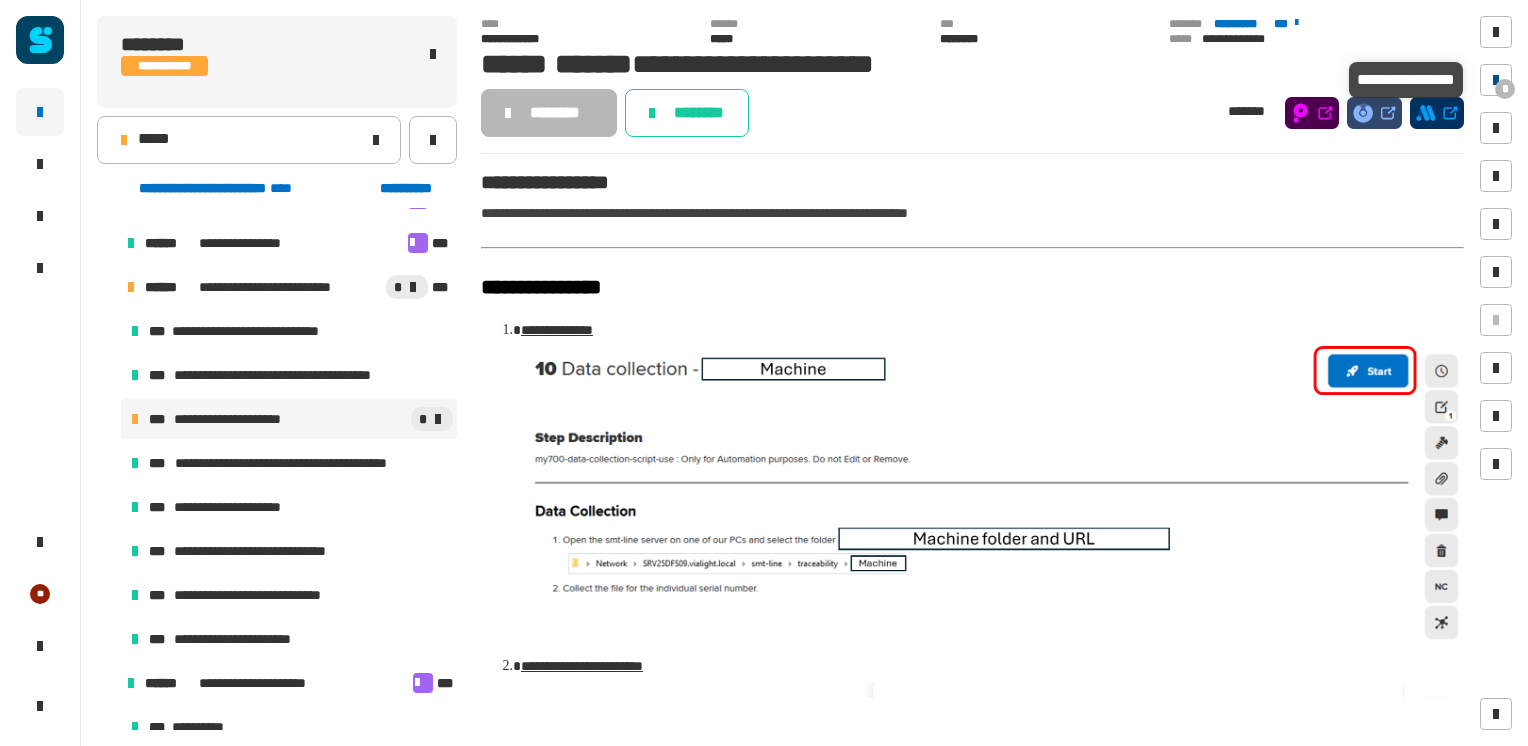 click on "*" at bounding box center (1505, 89) 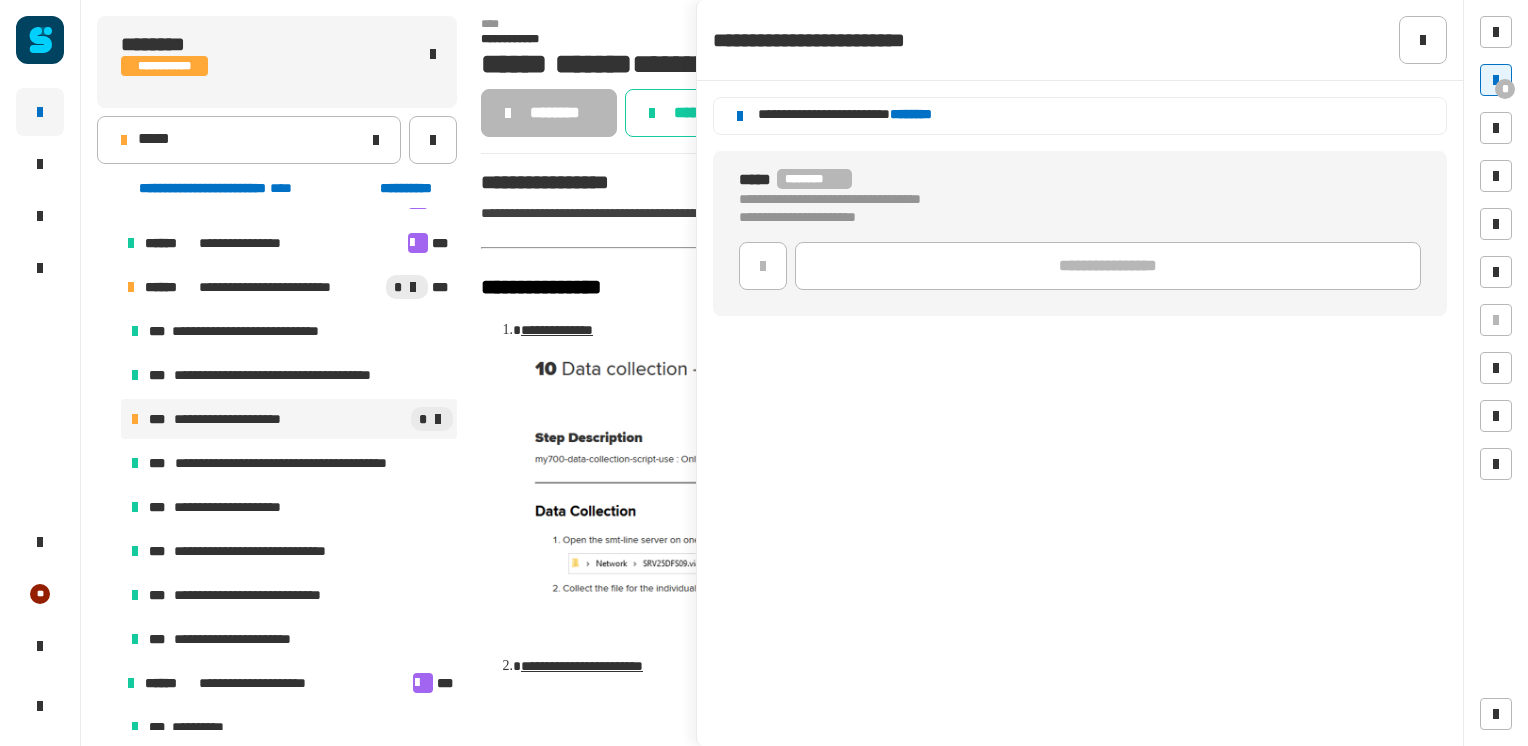 click 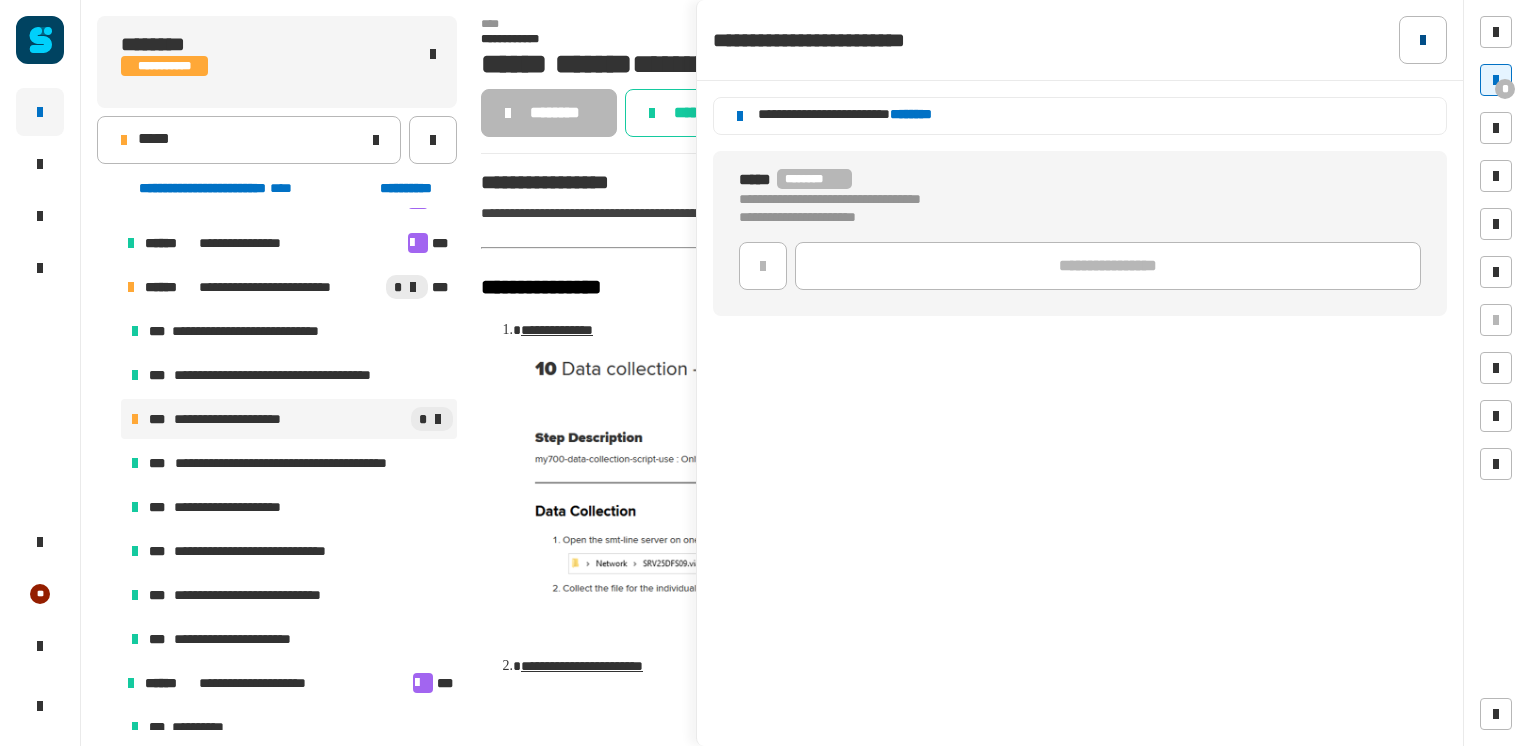 click 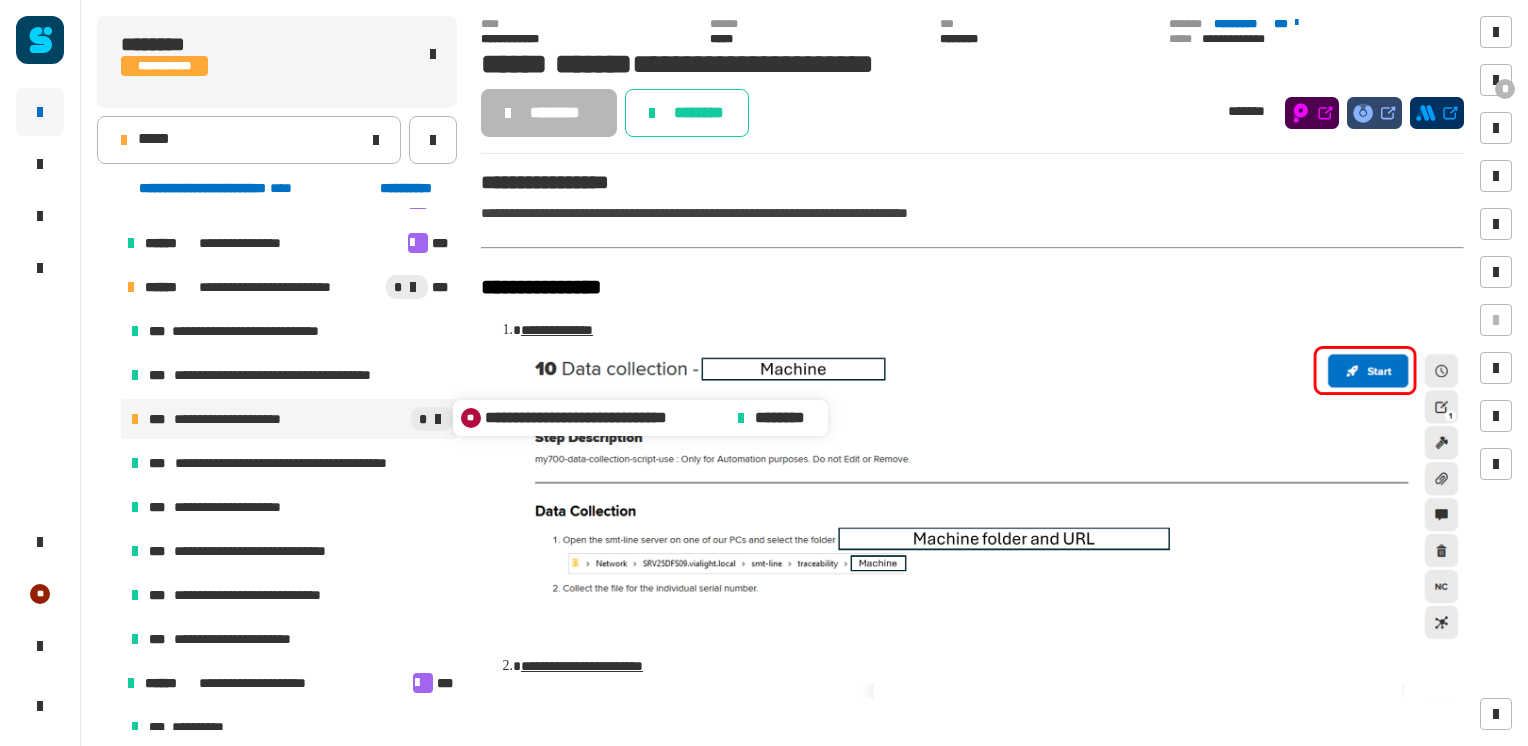 click at bounding box center [438, 419] 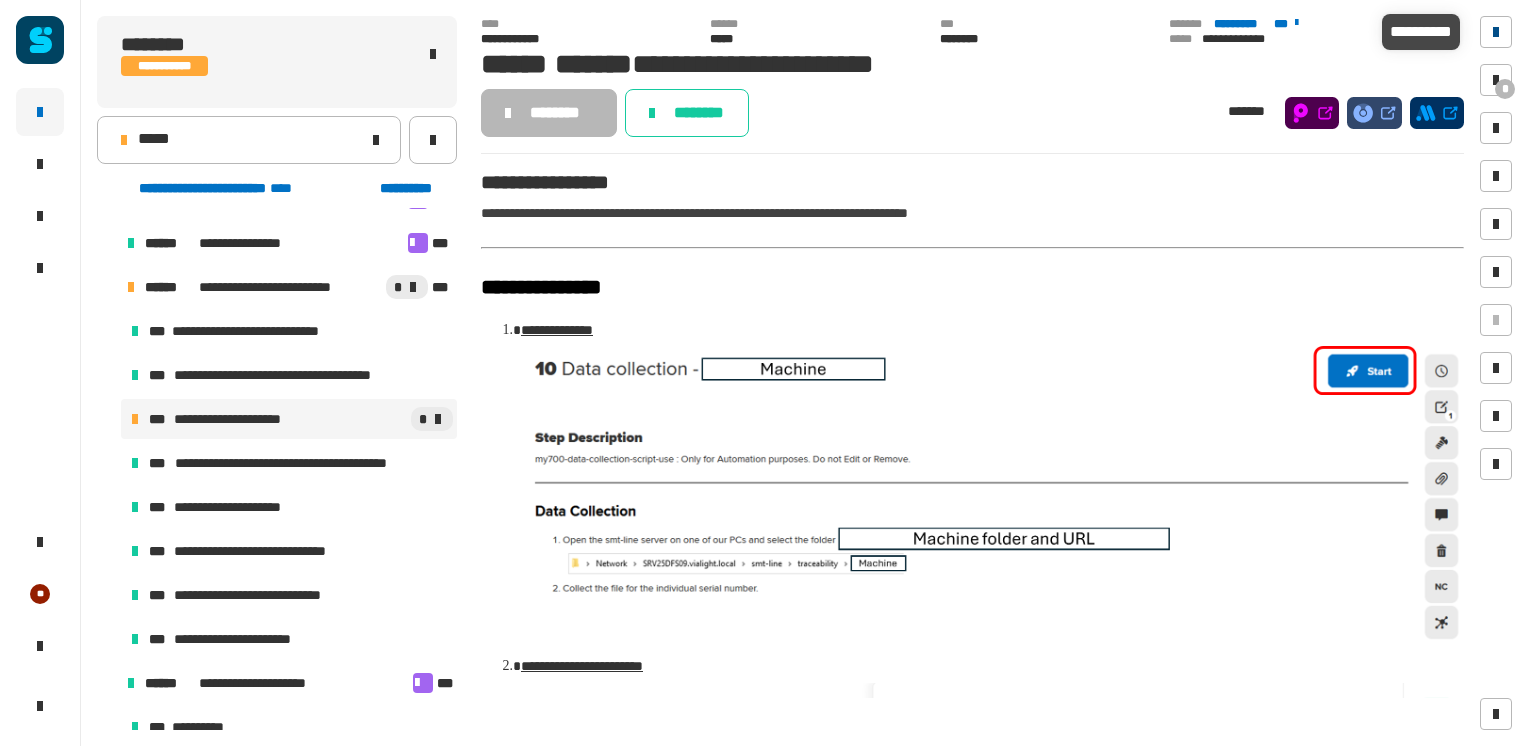 click at bounding box center [1496, 32] 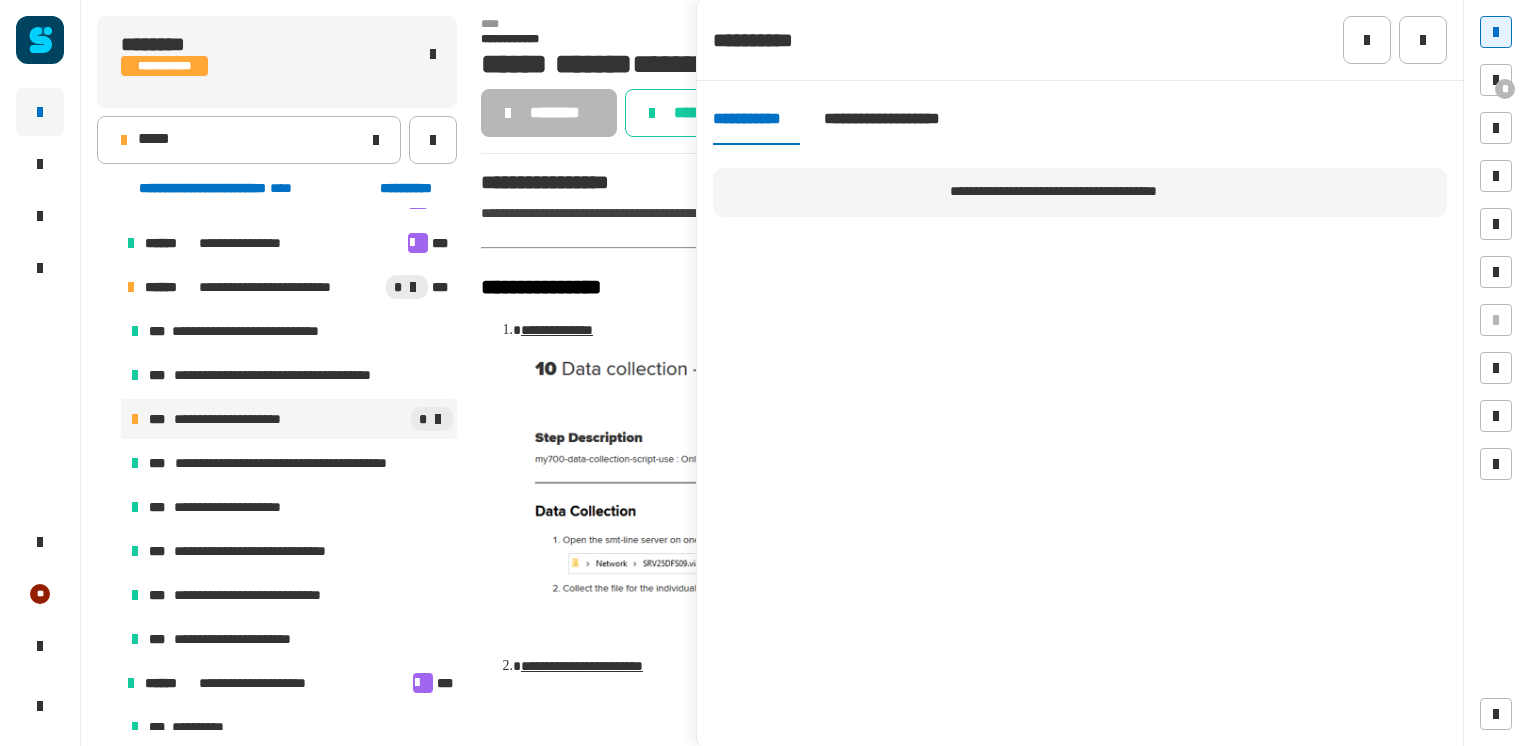 click on "**********" 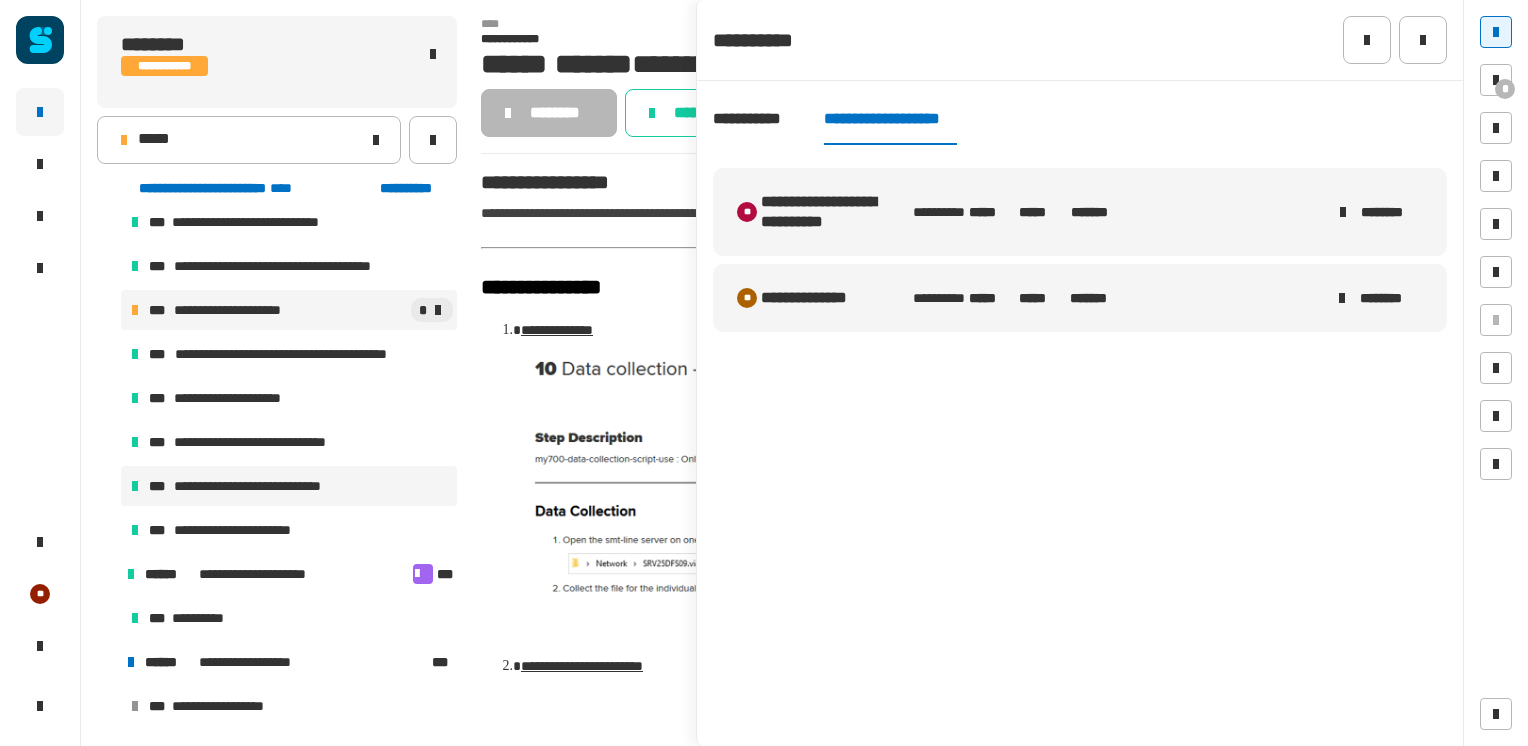scroll, scrollTop: 976, scrollLeft: 0, axis: vertical 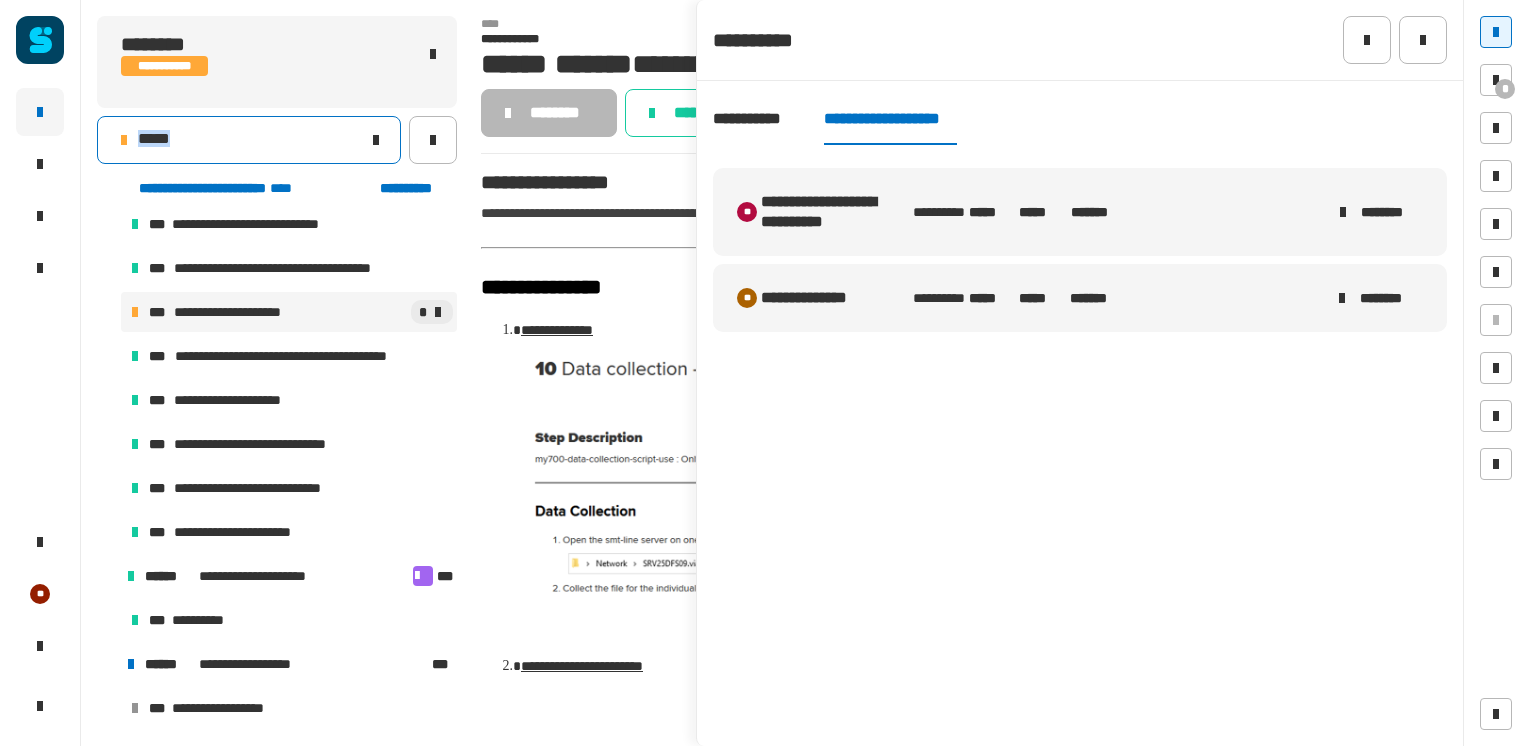 drag, startPoint x: 356, startPoint y: 111, endPoint x: 353, endPoint y: 135, distance: 24.186773 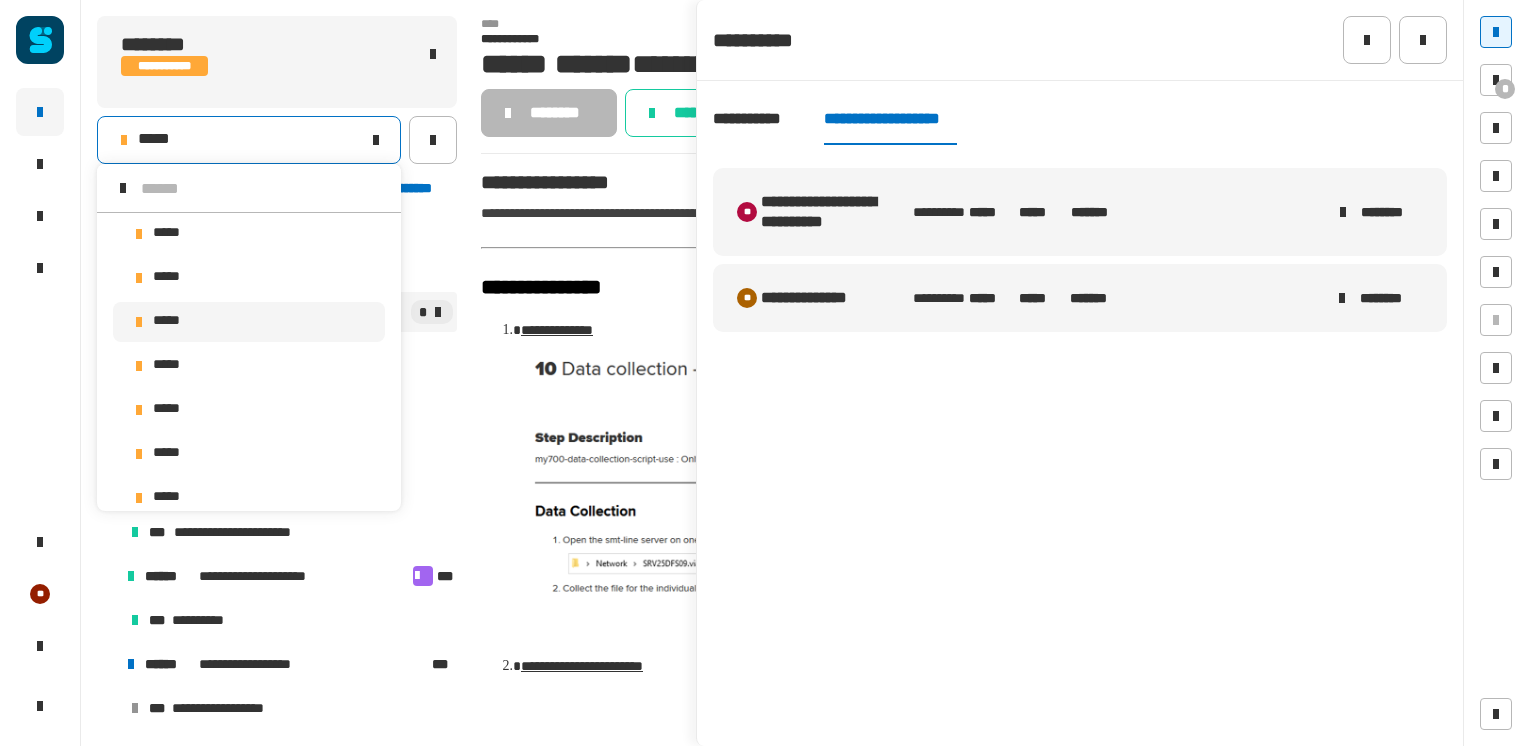scroll, scrollTop: 16, scrollLeft: 0, axis: vertical 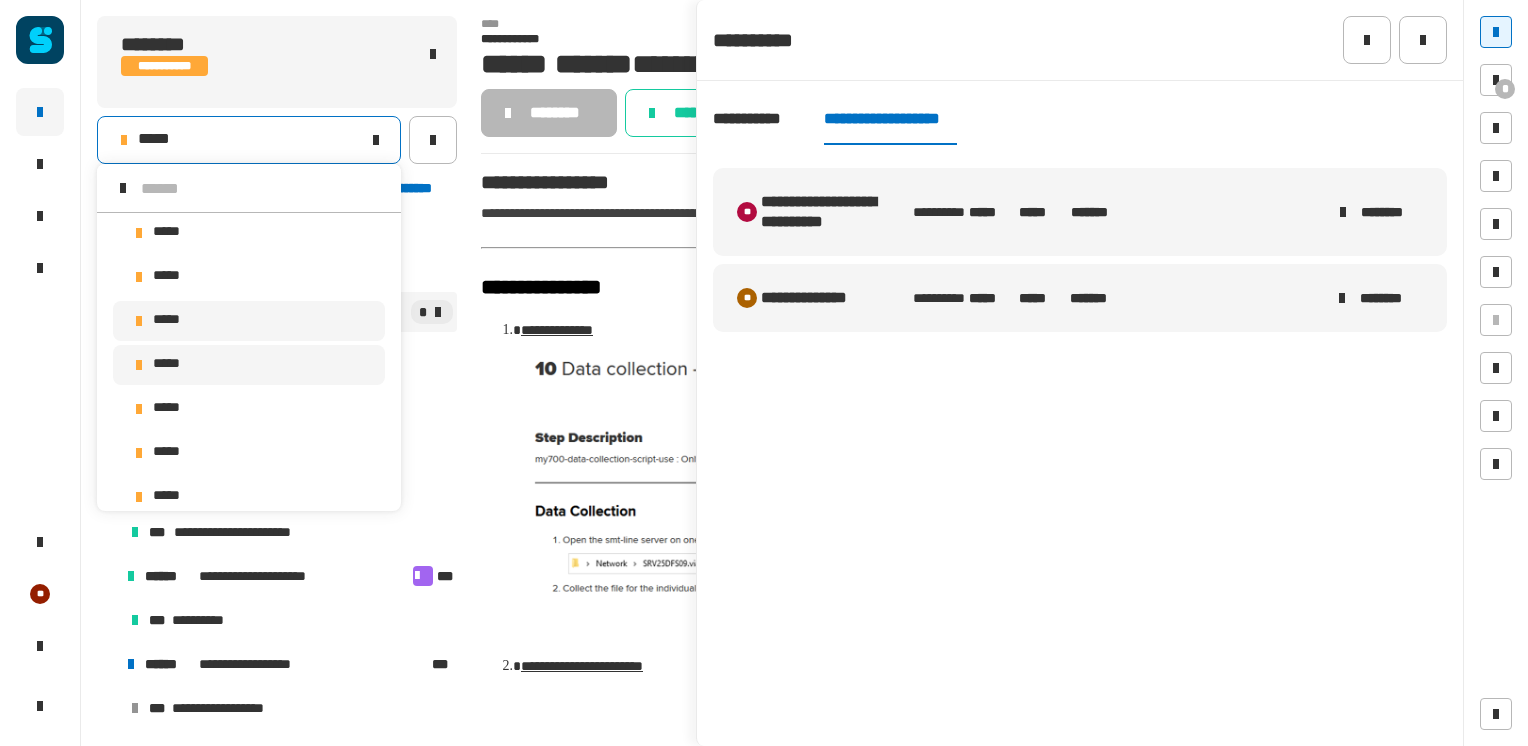 click on "*****" at bounding box center [249, 365] 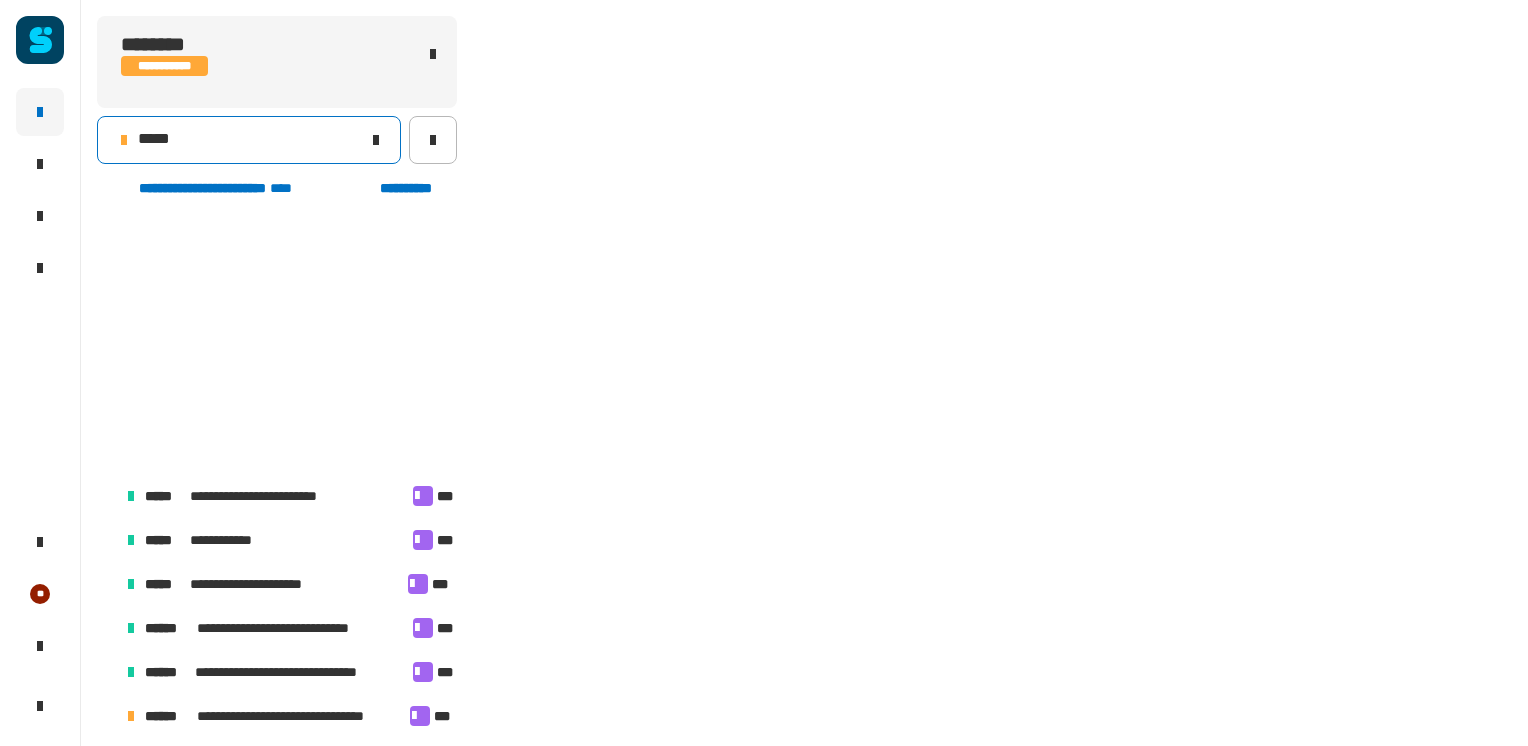 scroll, scrollTop: 268, scrollLeft: 0, axis: vertical 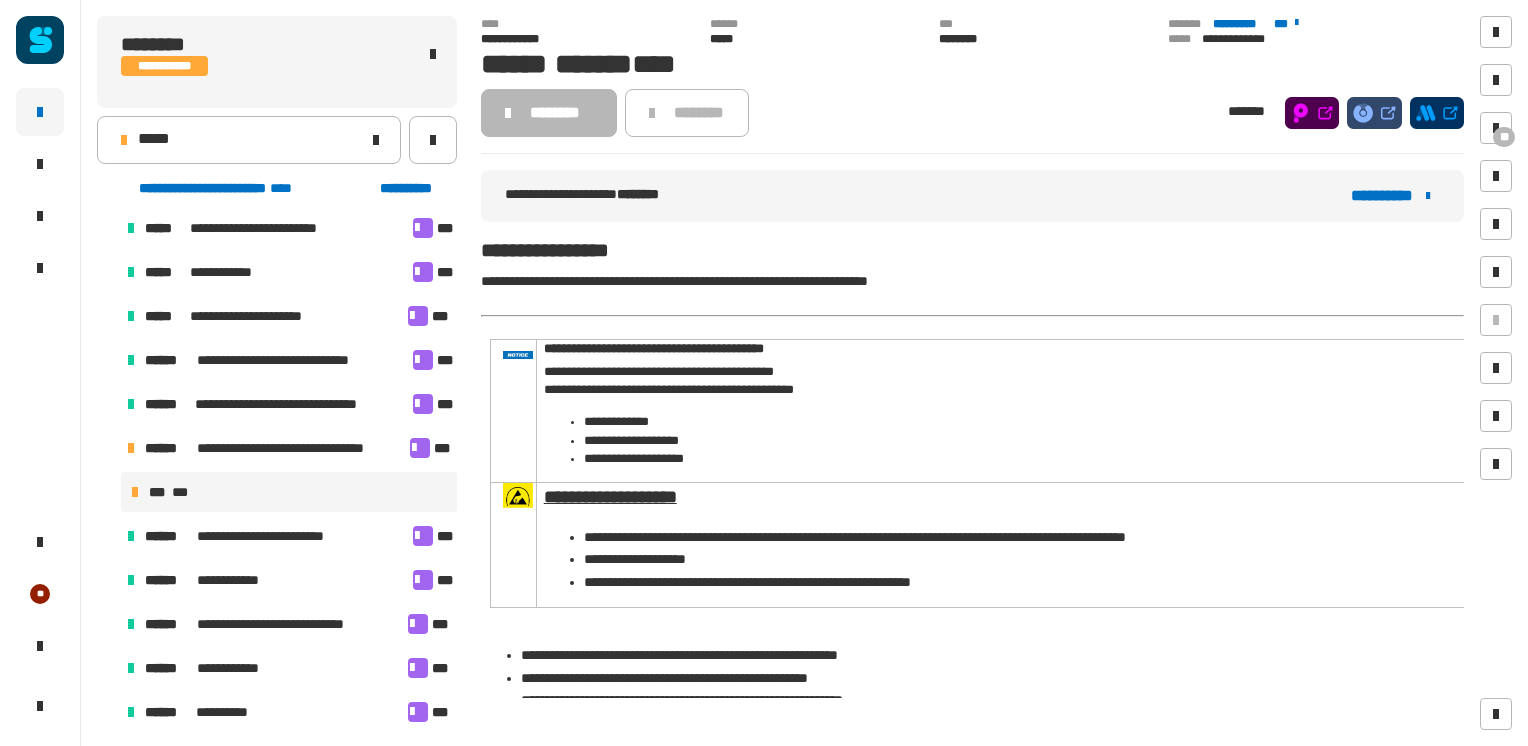 click on "**" 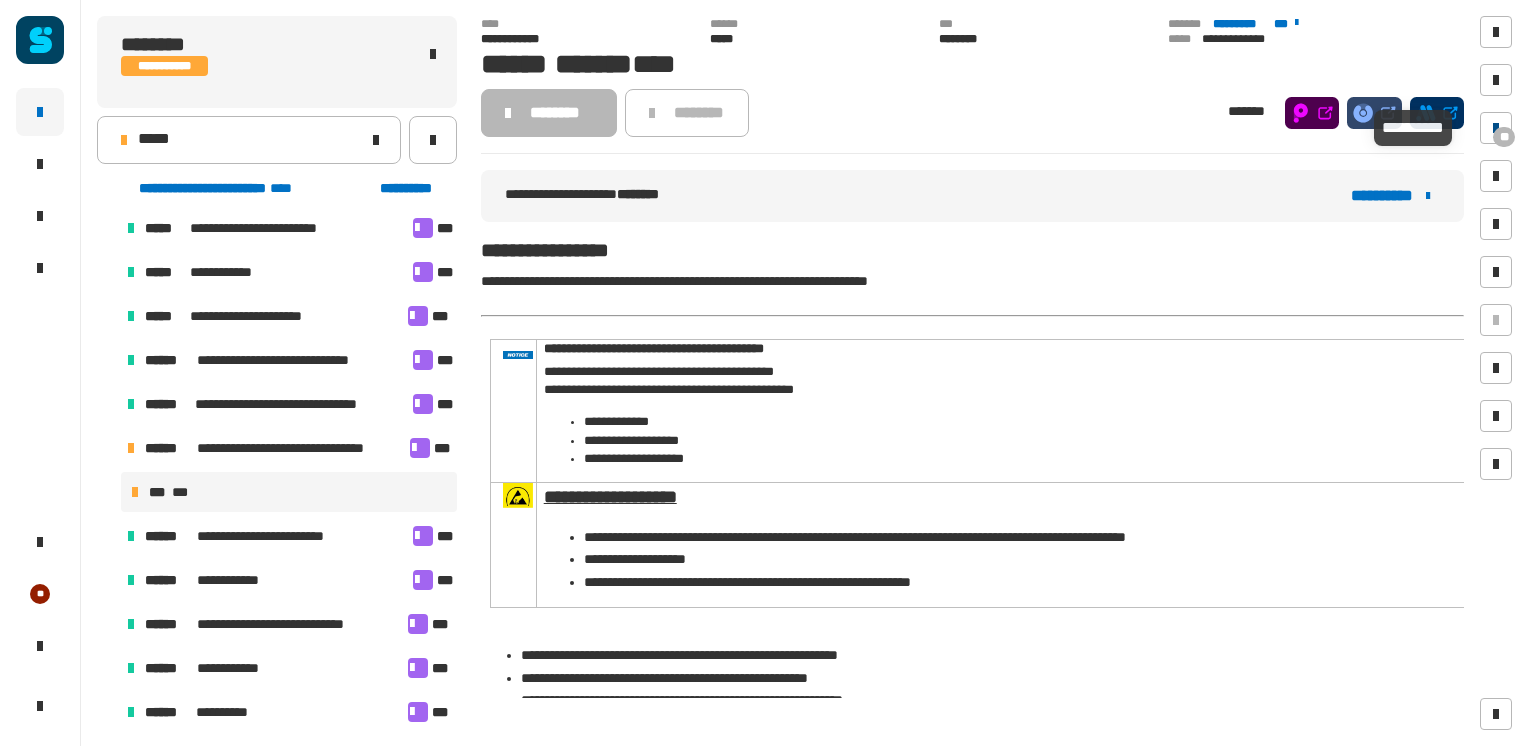click on "**" at bounding box center (1504, 137) 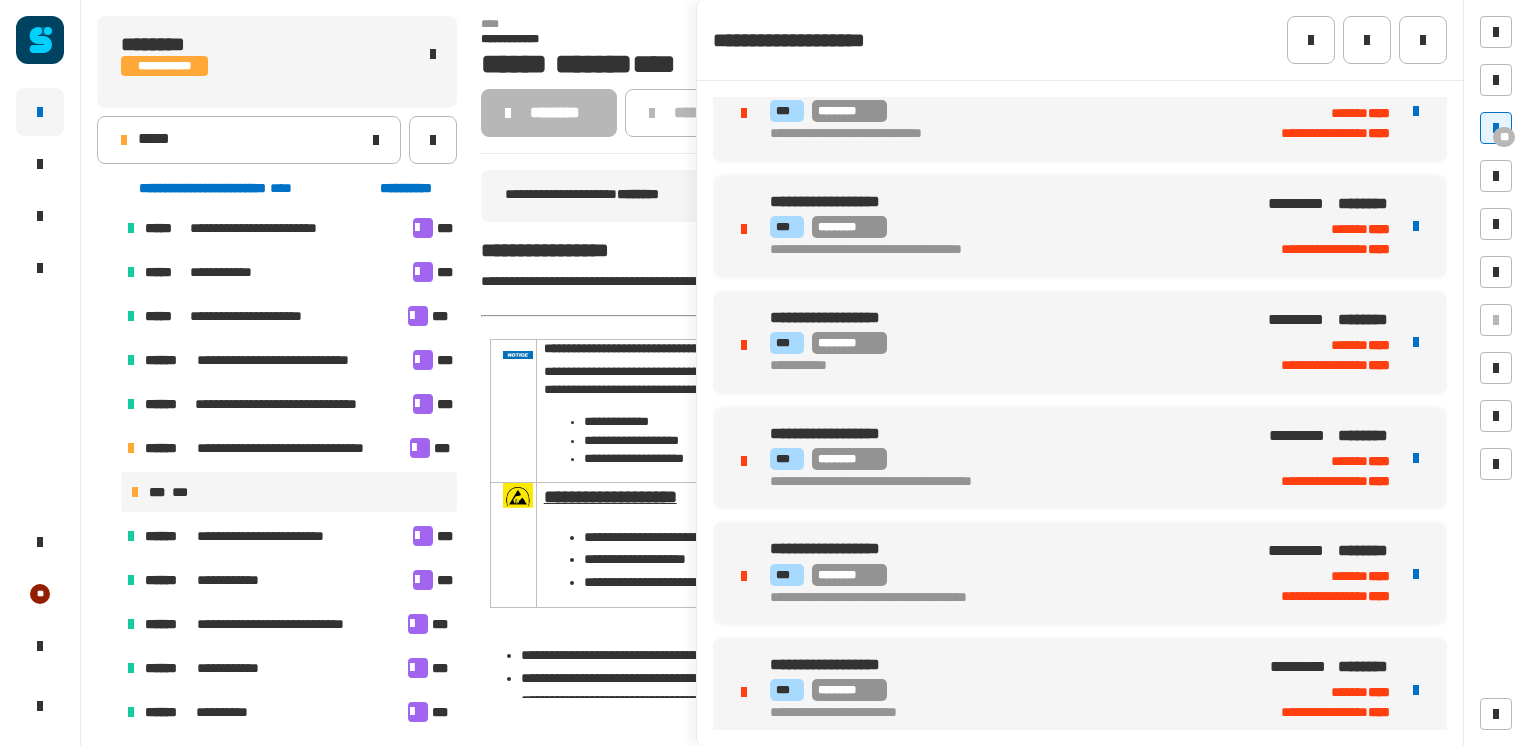 scroll, scrollTop: 4626, scrollLeft: 0, axis: vertical 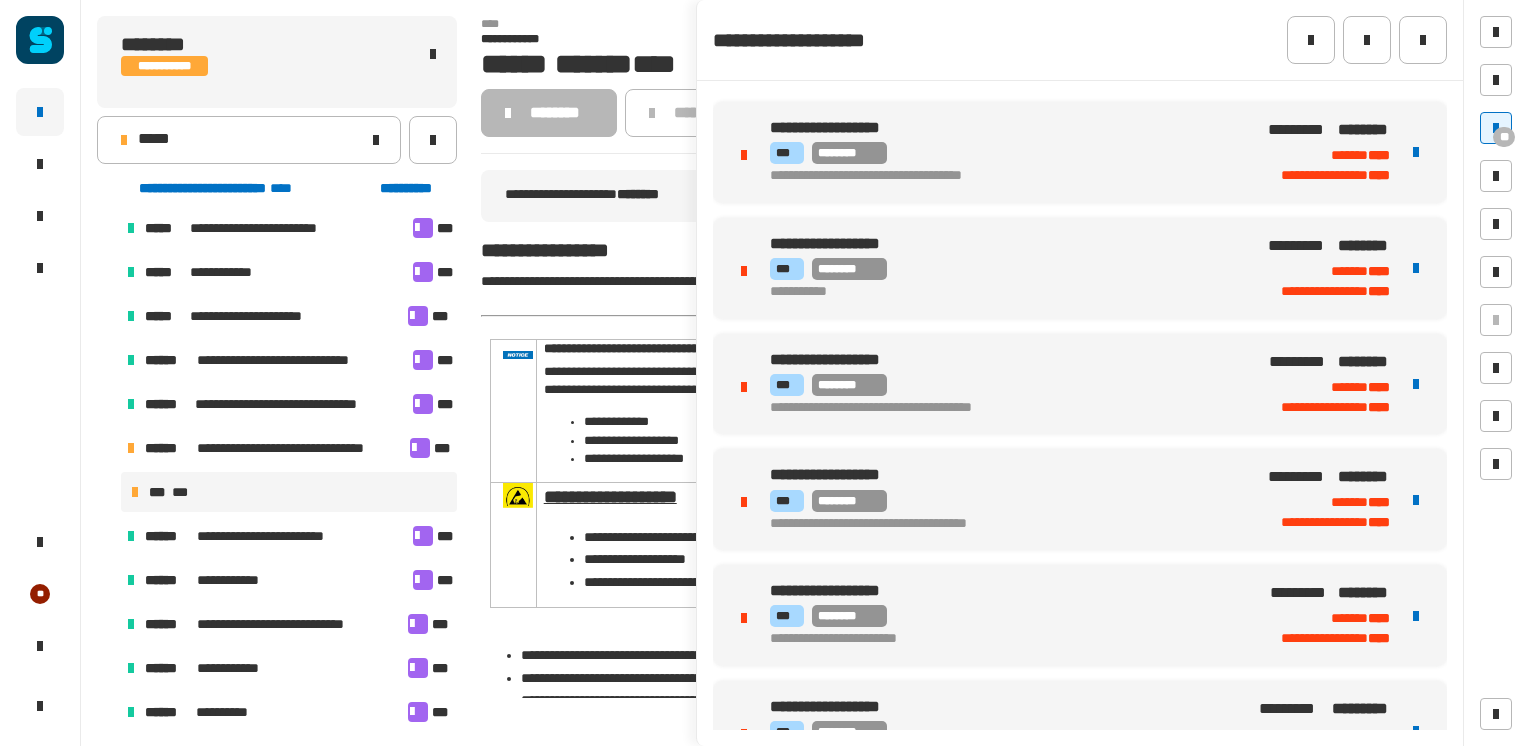 click 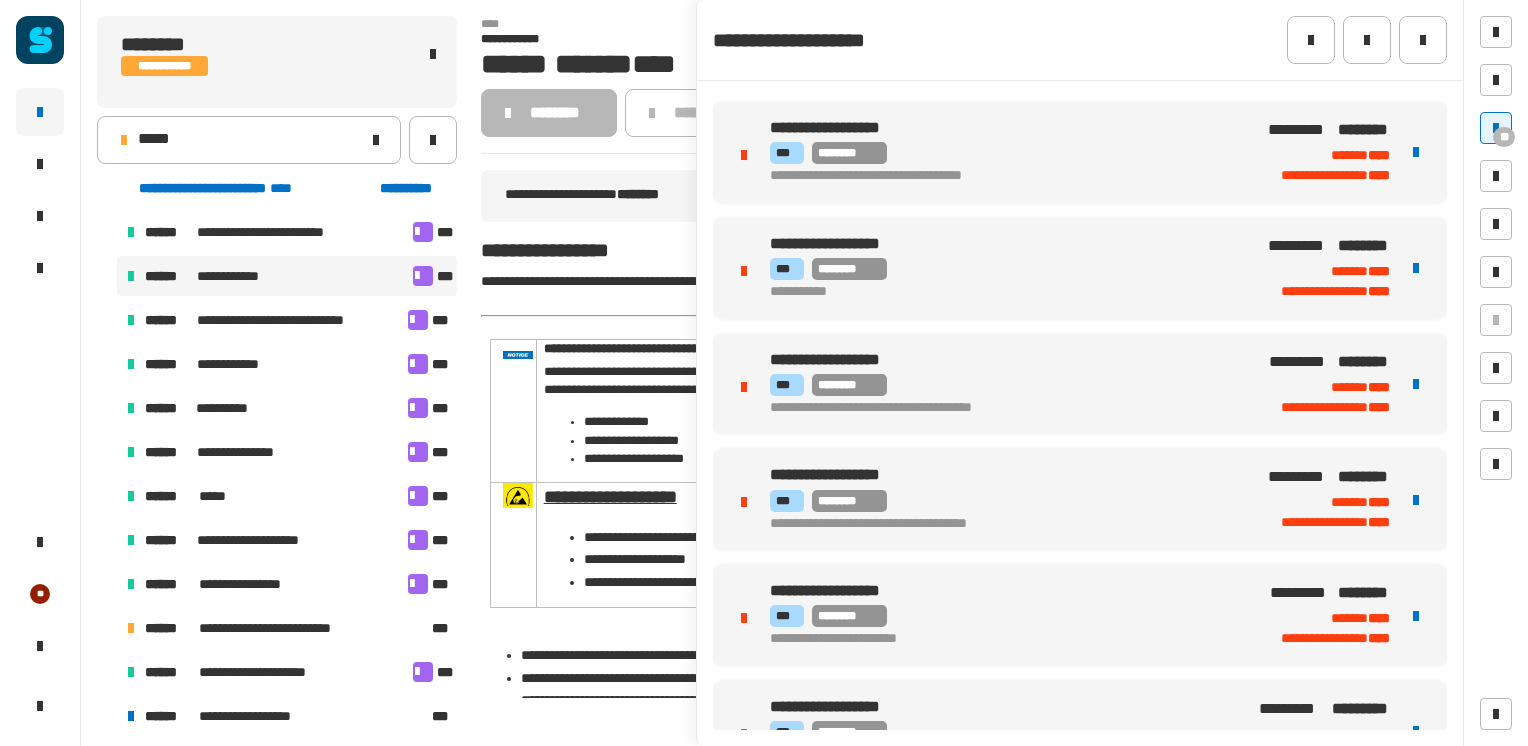 scroll, scrollTop: 572, scrollLeft: 0, axis: vertical 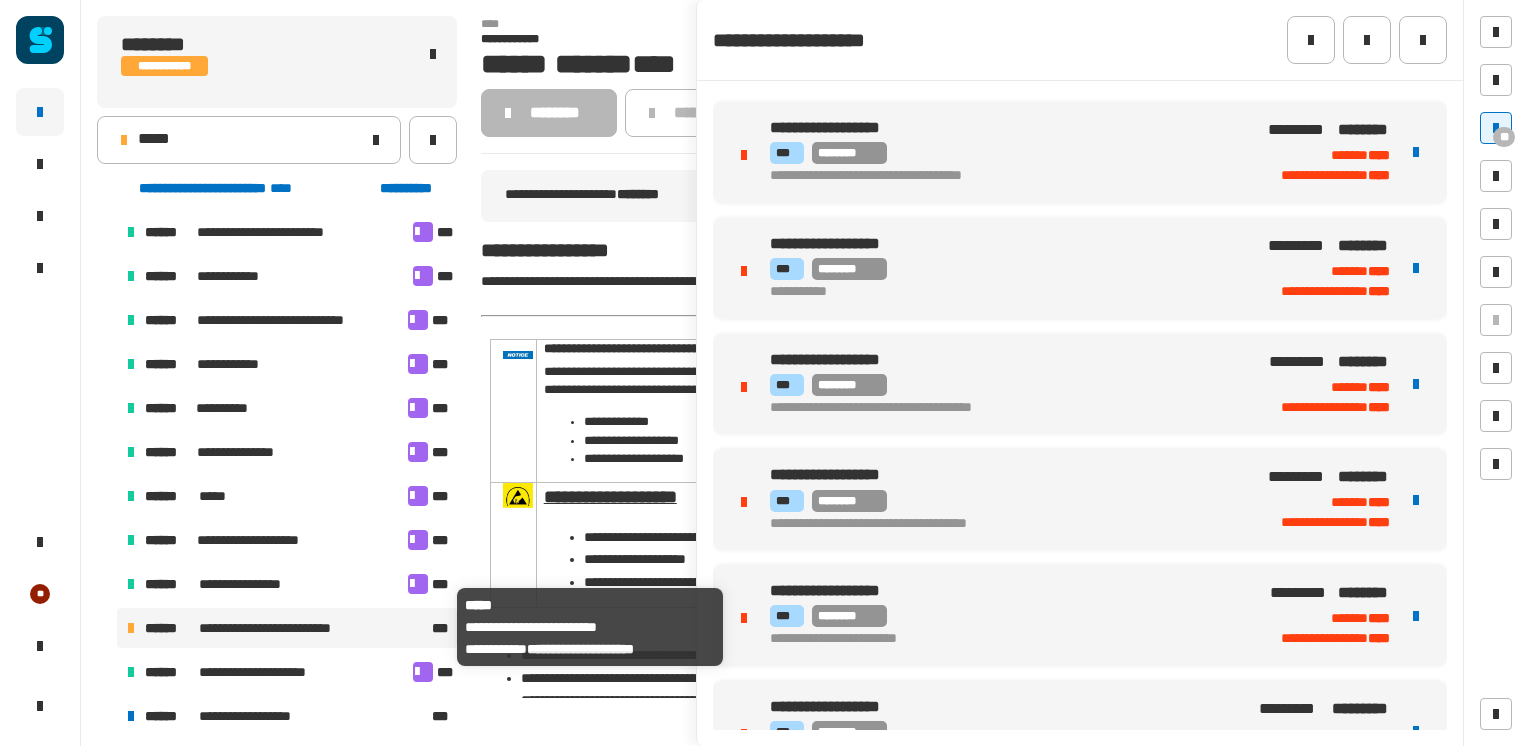 click on "**********" at bounding box center [283, 628] 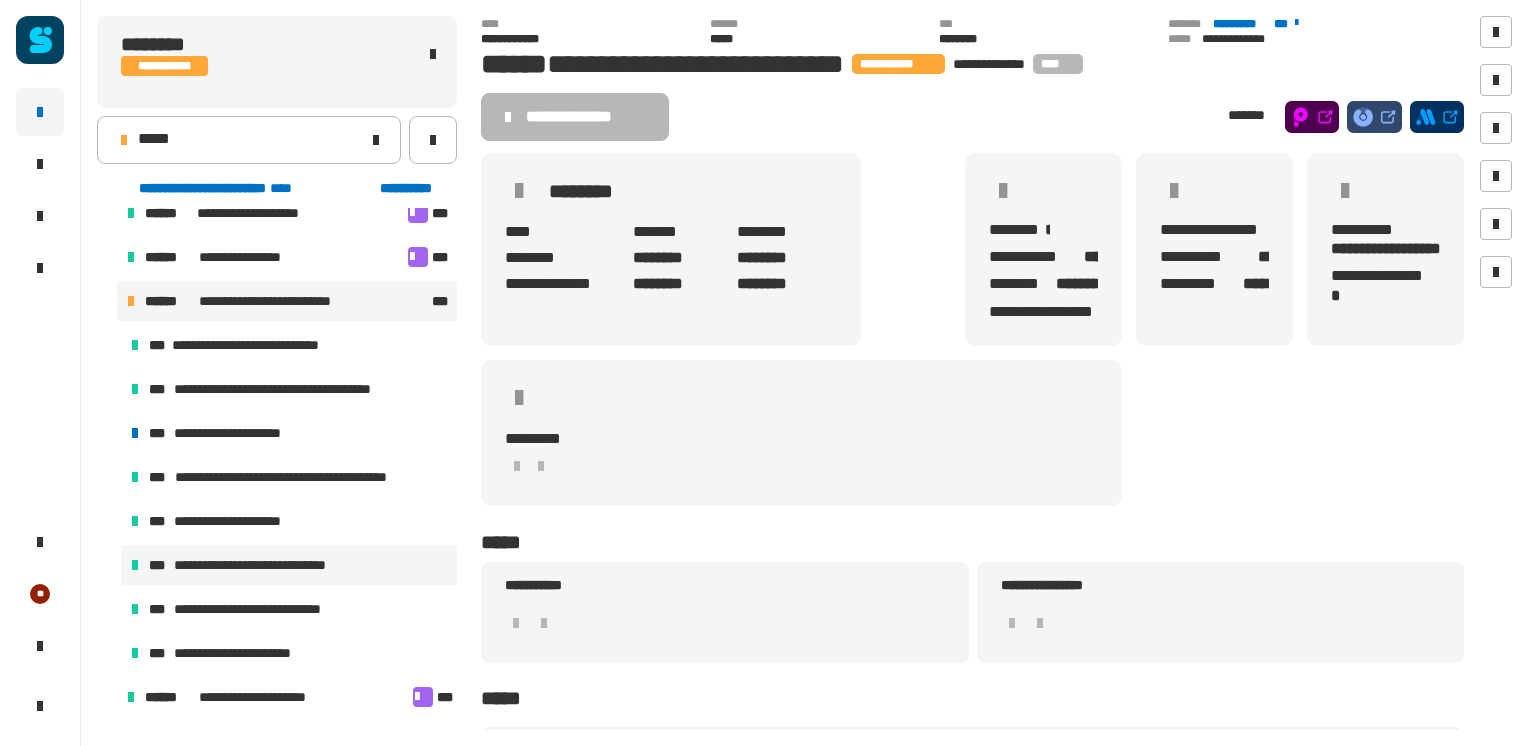 scroll, scrollTop: 1061, scrollLeft: 0, axis: vertical 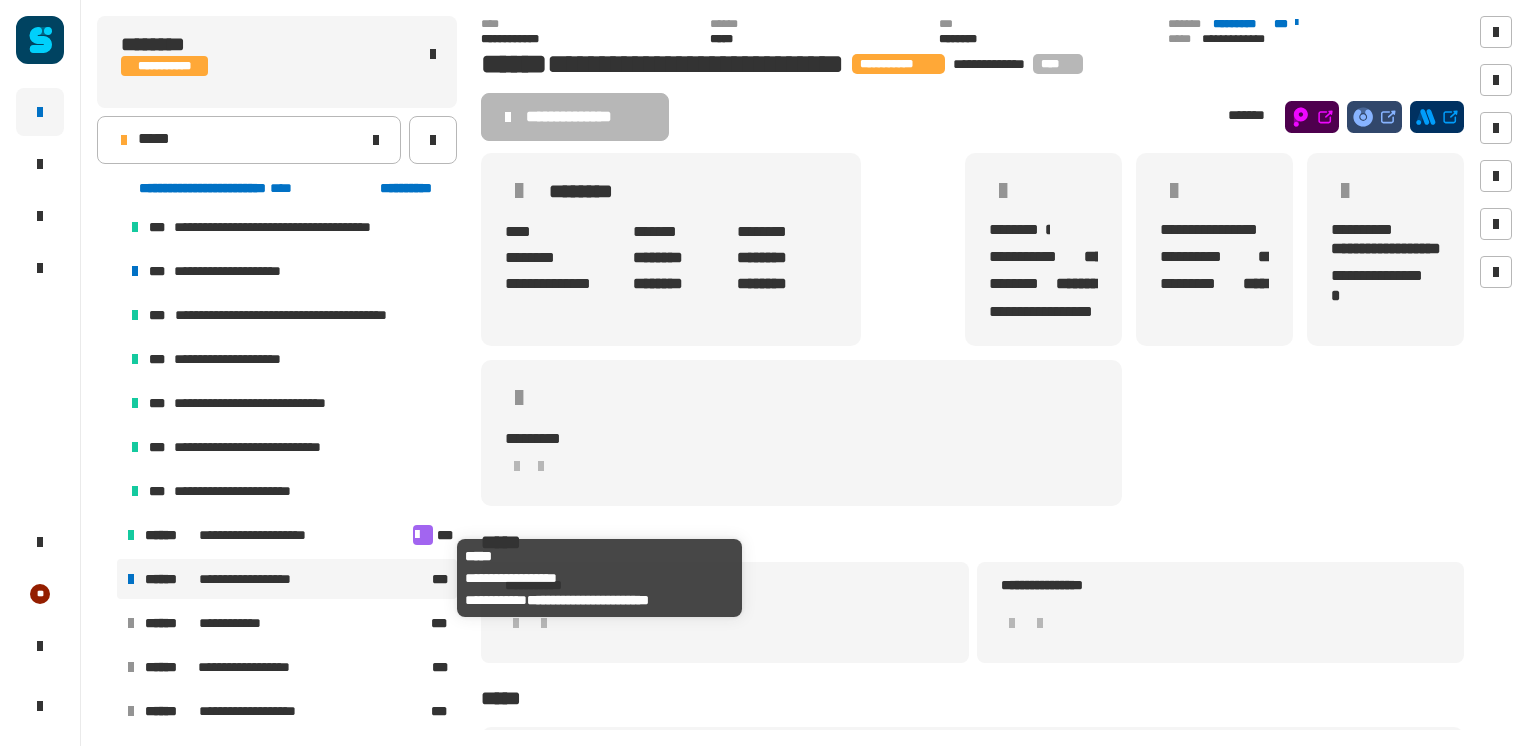 click on "**********" at bounding box center [286, 579] 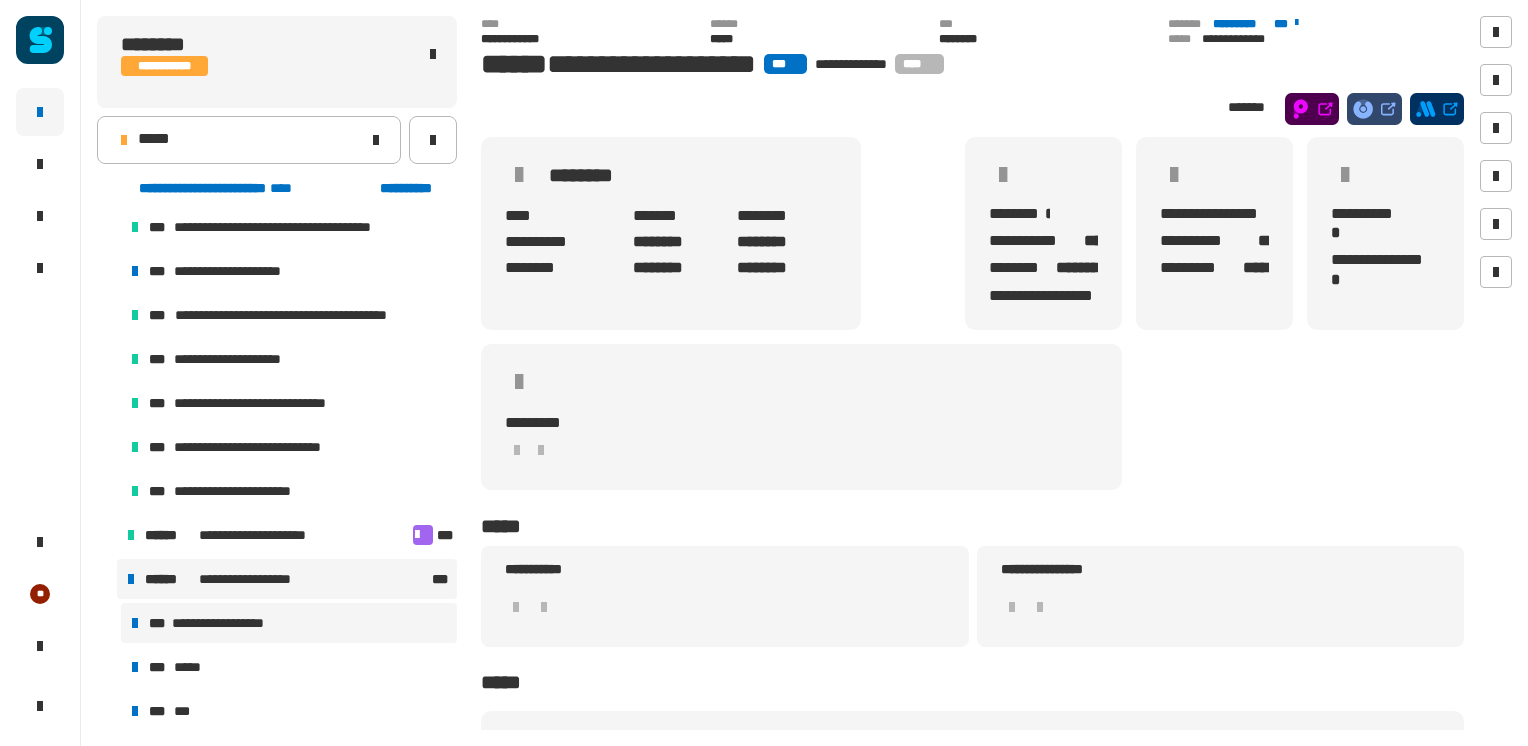 click on "**********" at bounding box center (289, 623) 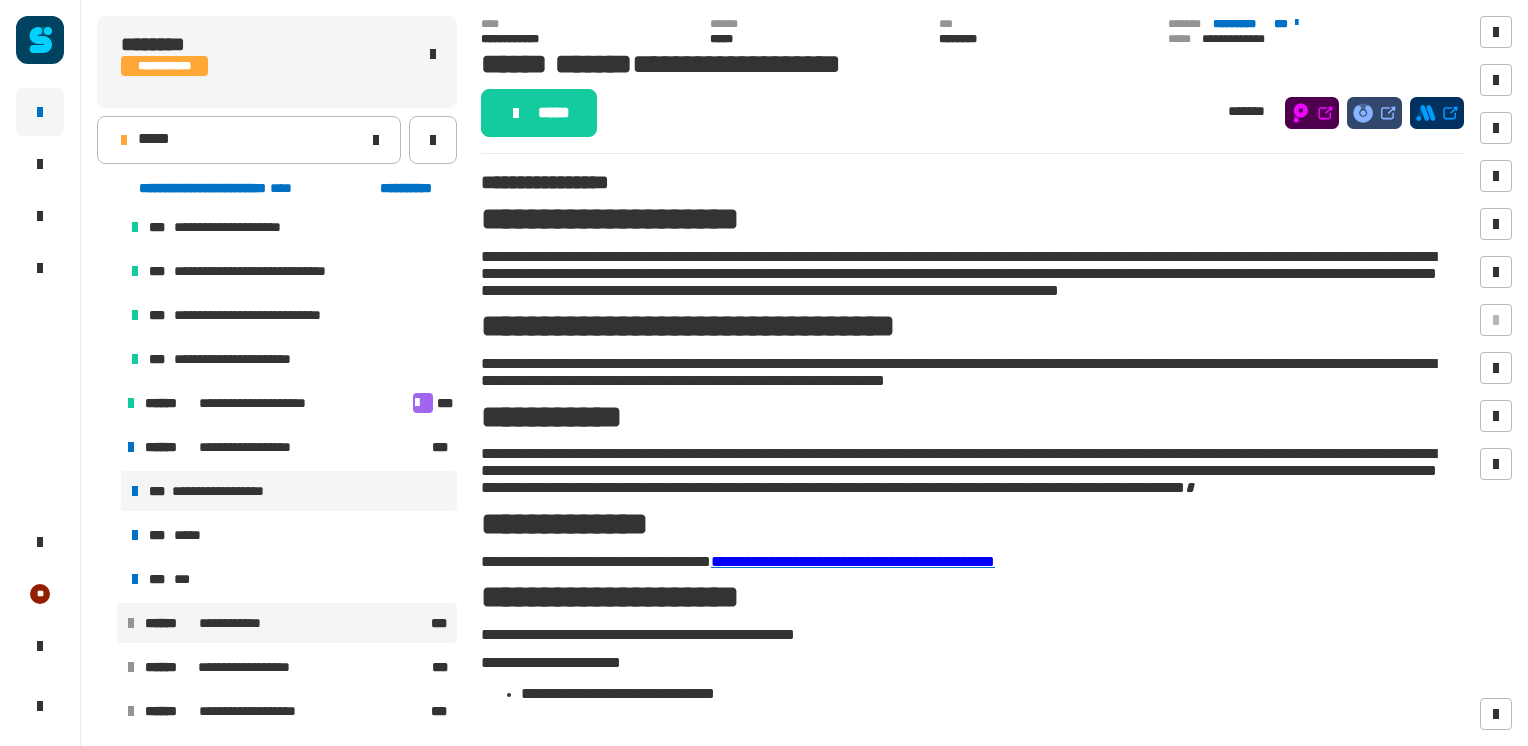 click on "**********" at bounding box center (287, 623) 